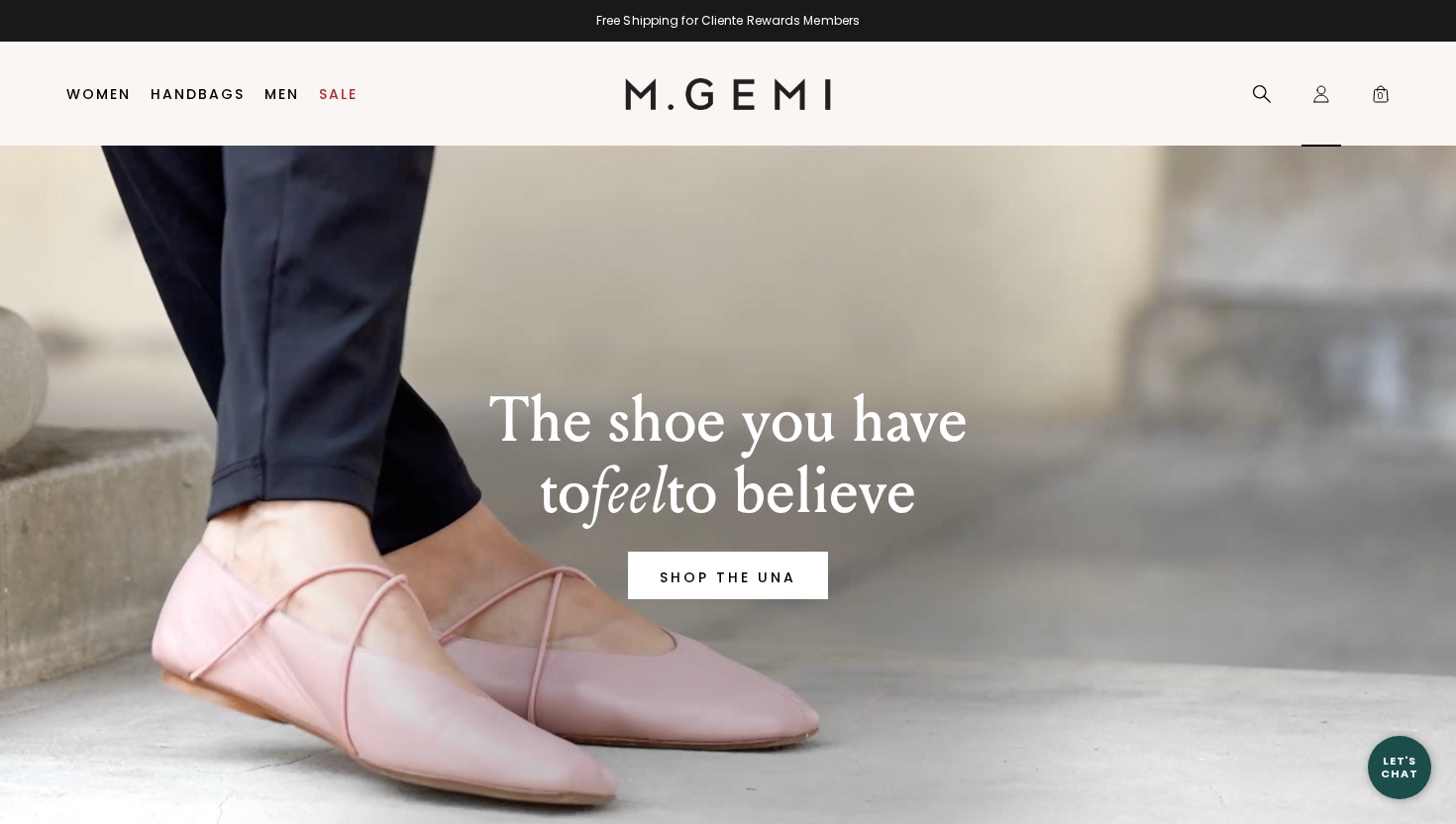 scroll, scrollTop: 0, scrollLeft: 0, axis: both 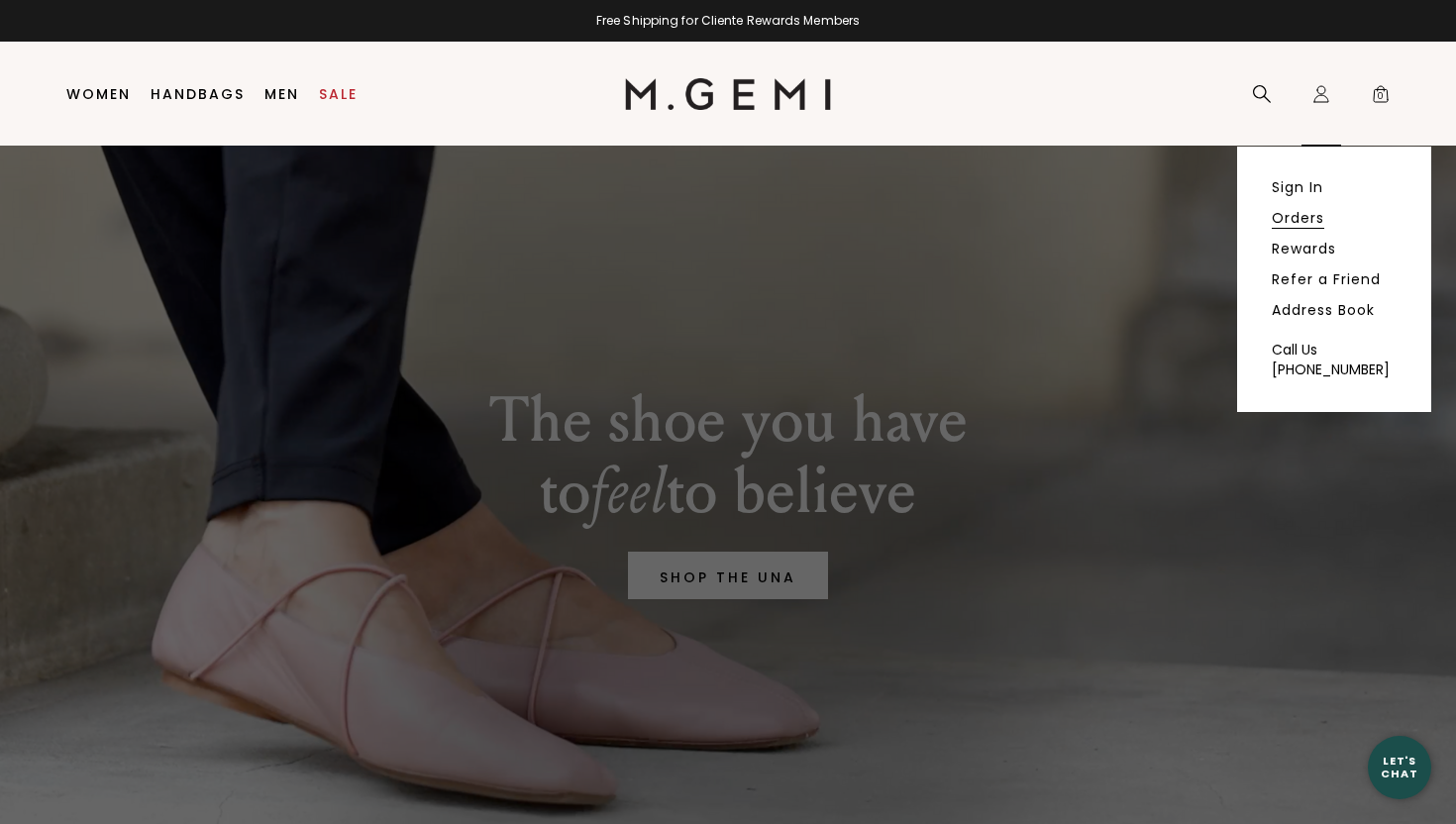 click on "Orders" at bounding box center [1298, 218] 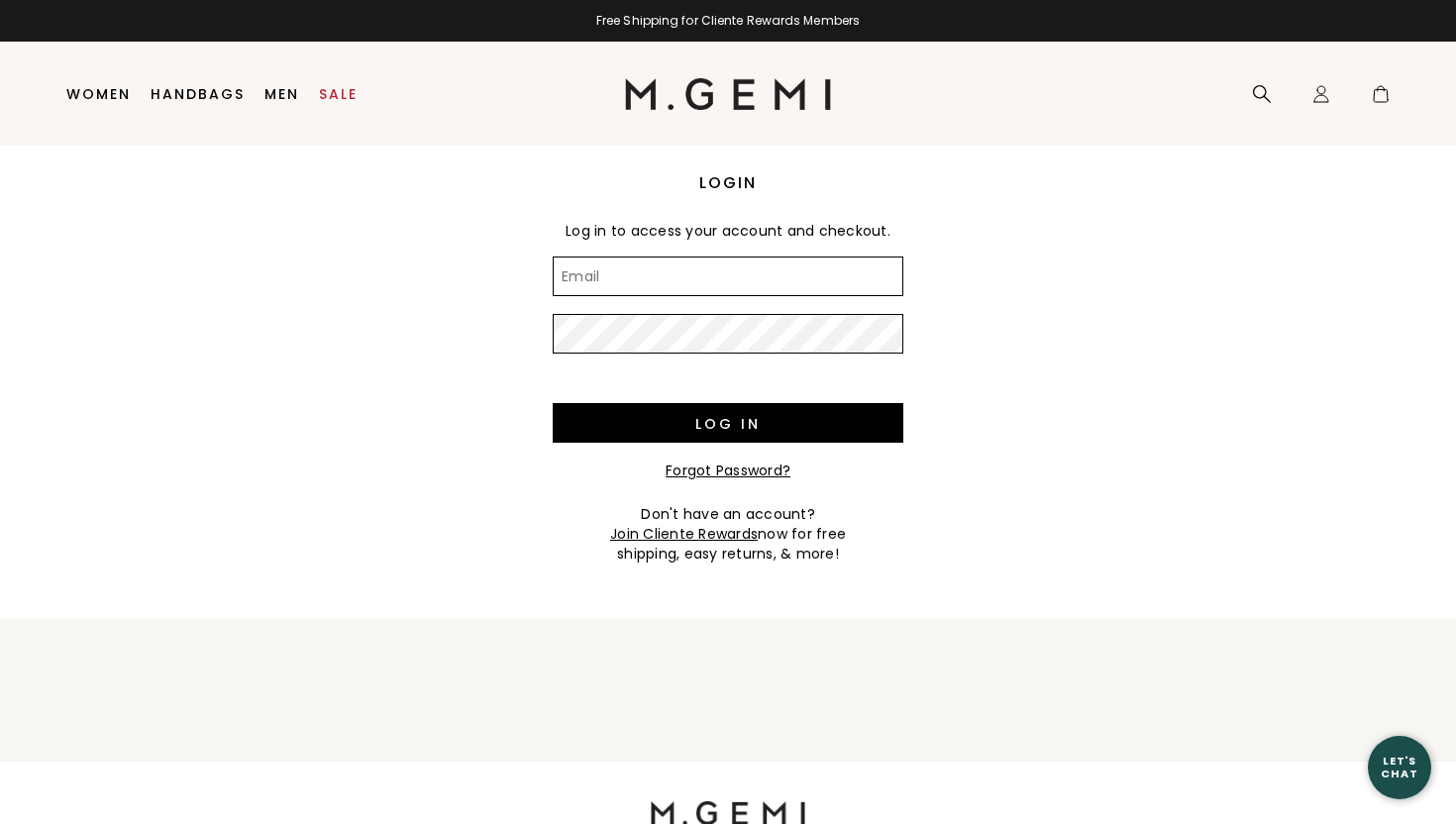 scroll, scrollTop: 0, scrollLeft: 0, axis: both 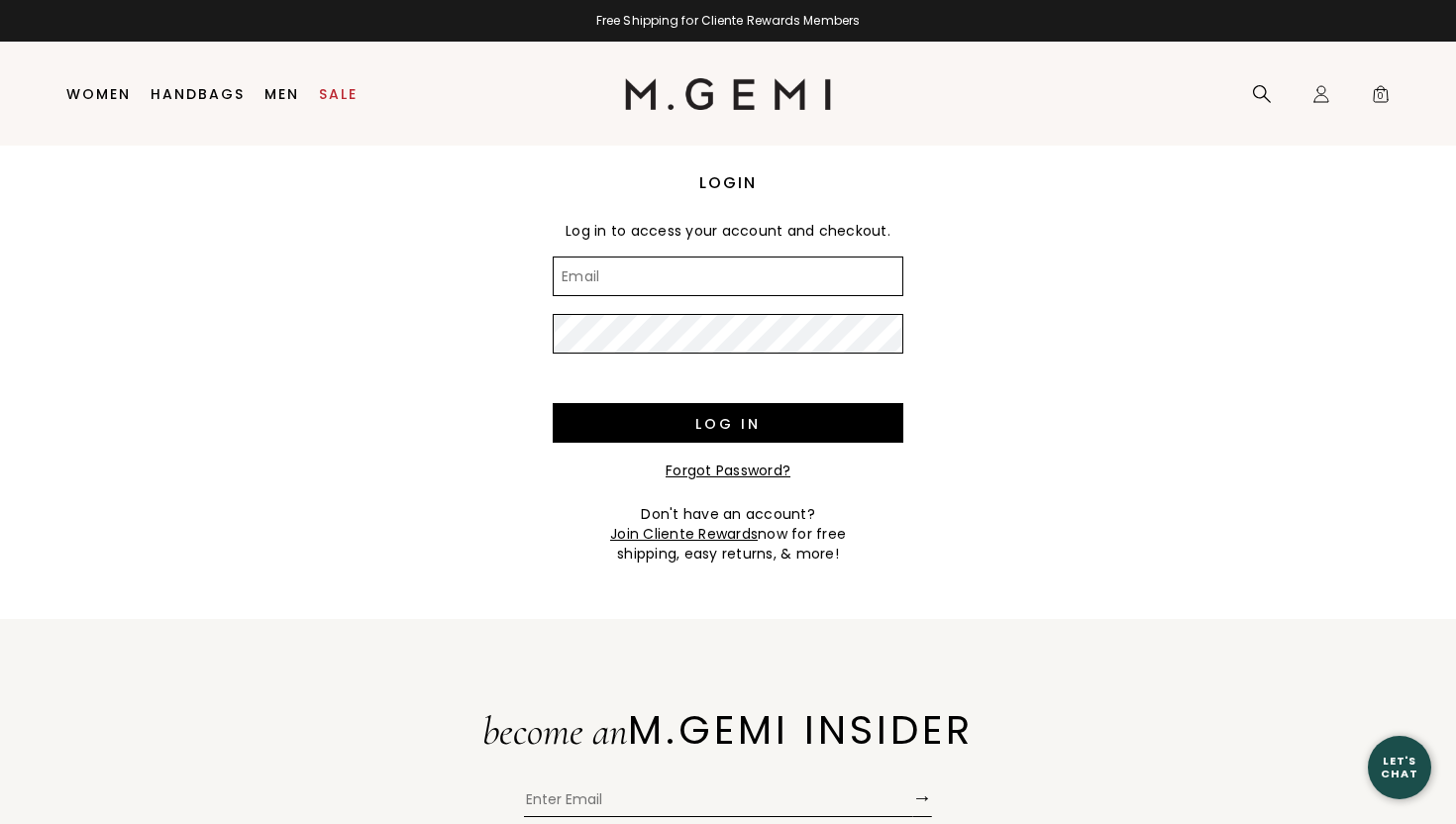 click on "Email" at bounding box center [728, 276] 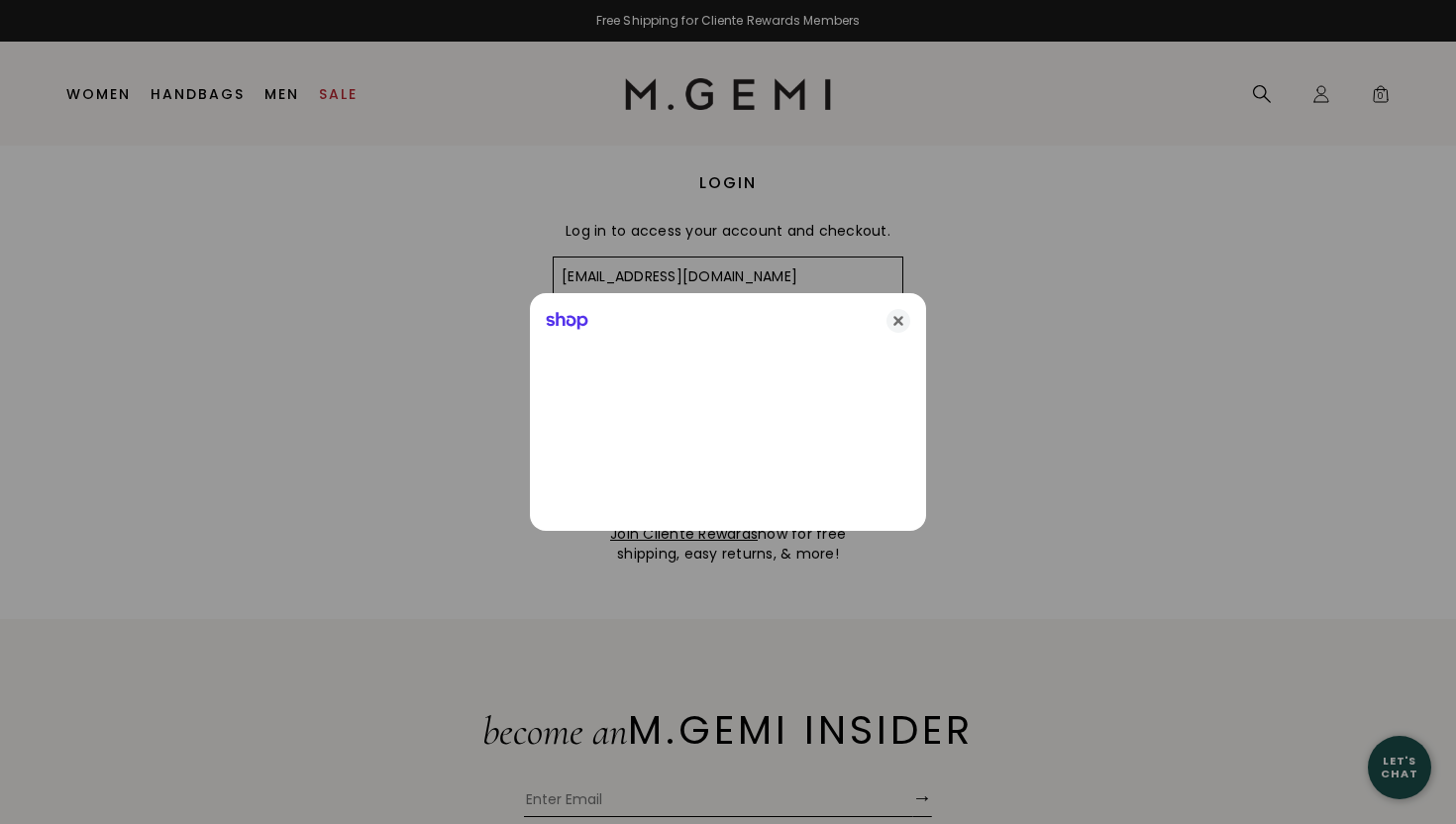 click on "Shop" at bounding box center (728, 317) 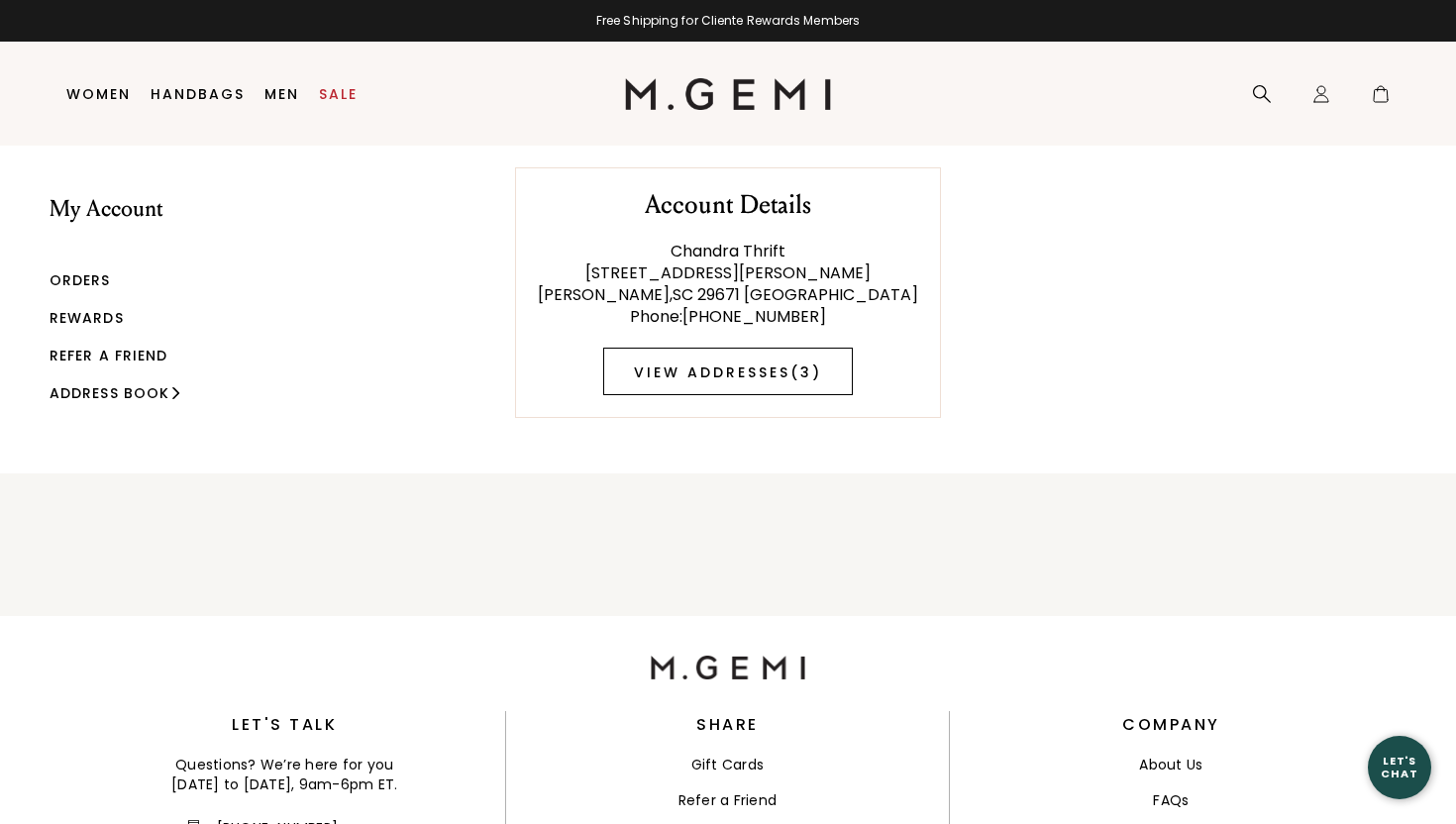 scroll, scrollTop: 0, scrollLeft: 0, axis: both 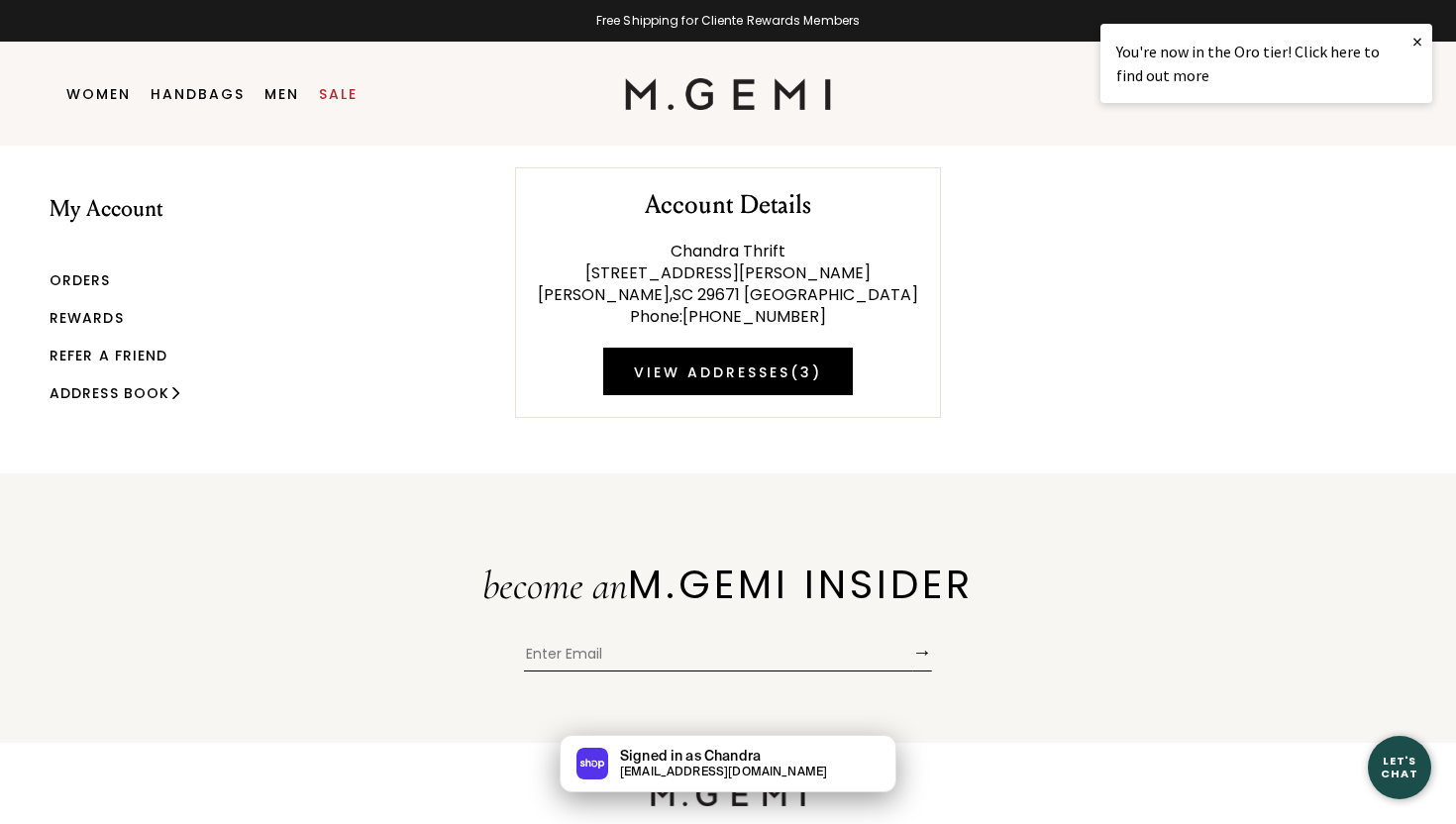 click on "My Account Orders Rewards Refer a Friend Address Book" at bounding box center [118, 309] 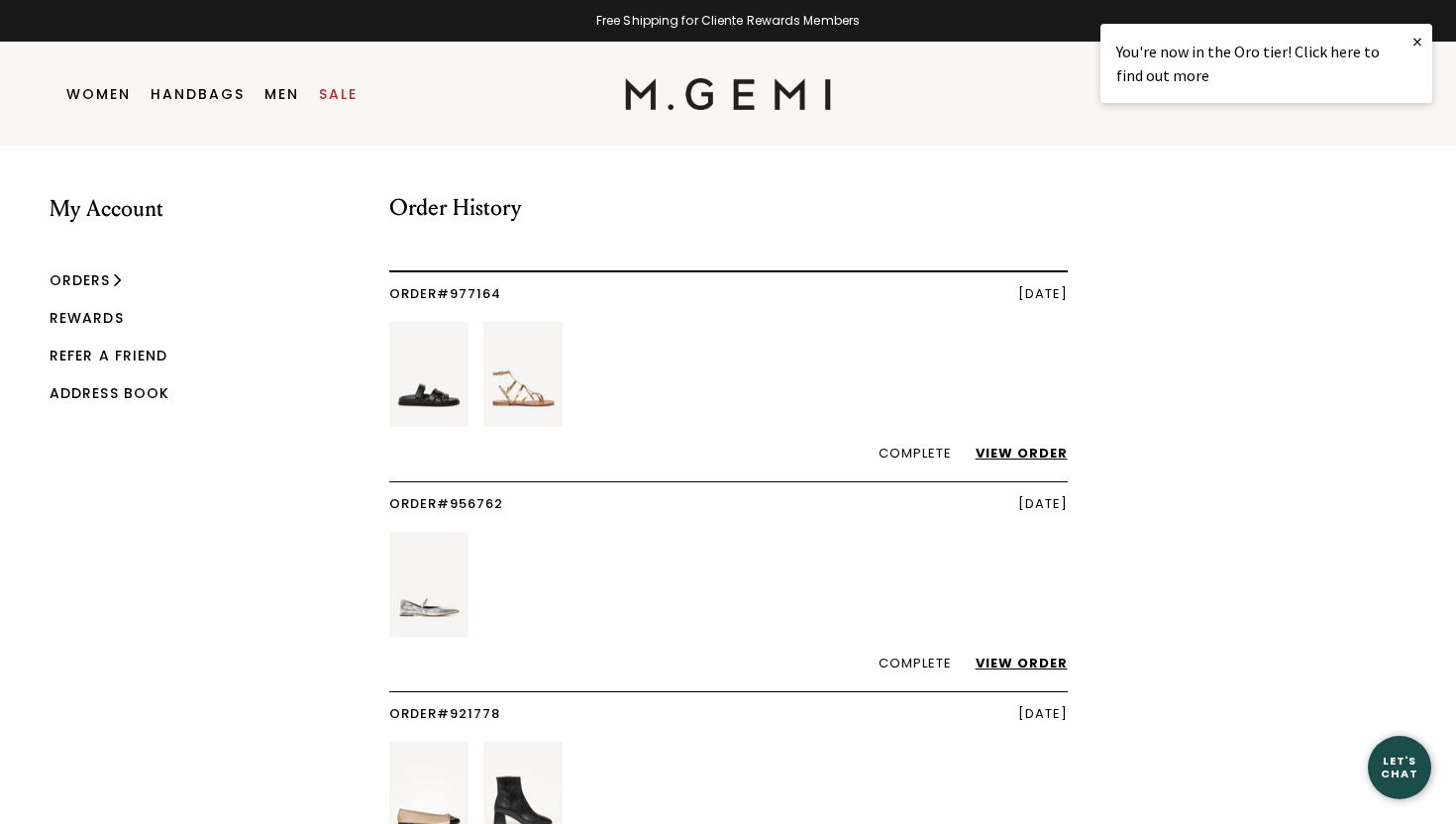 click on "View Order" at bounding box center (1011, 453) 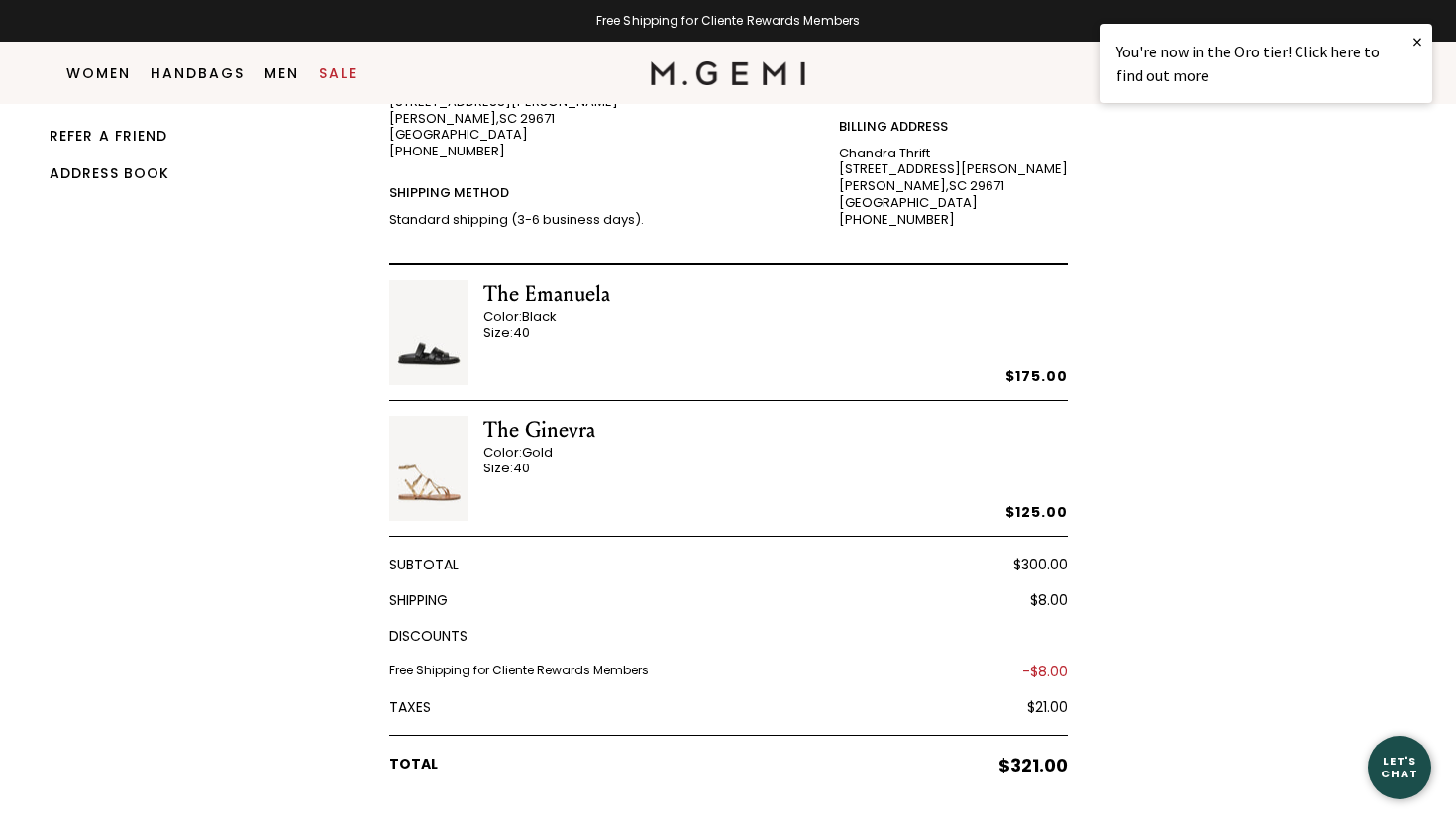 scroll, scrollTop: 0, scrollLeft: 0, axis: both 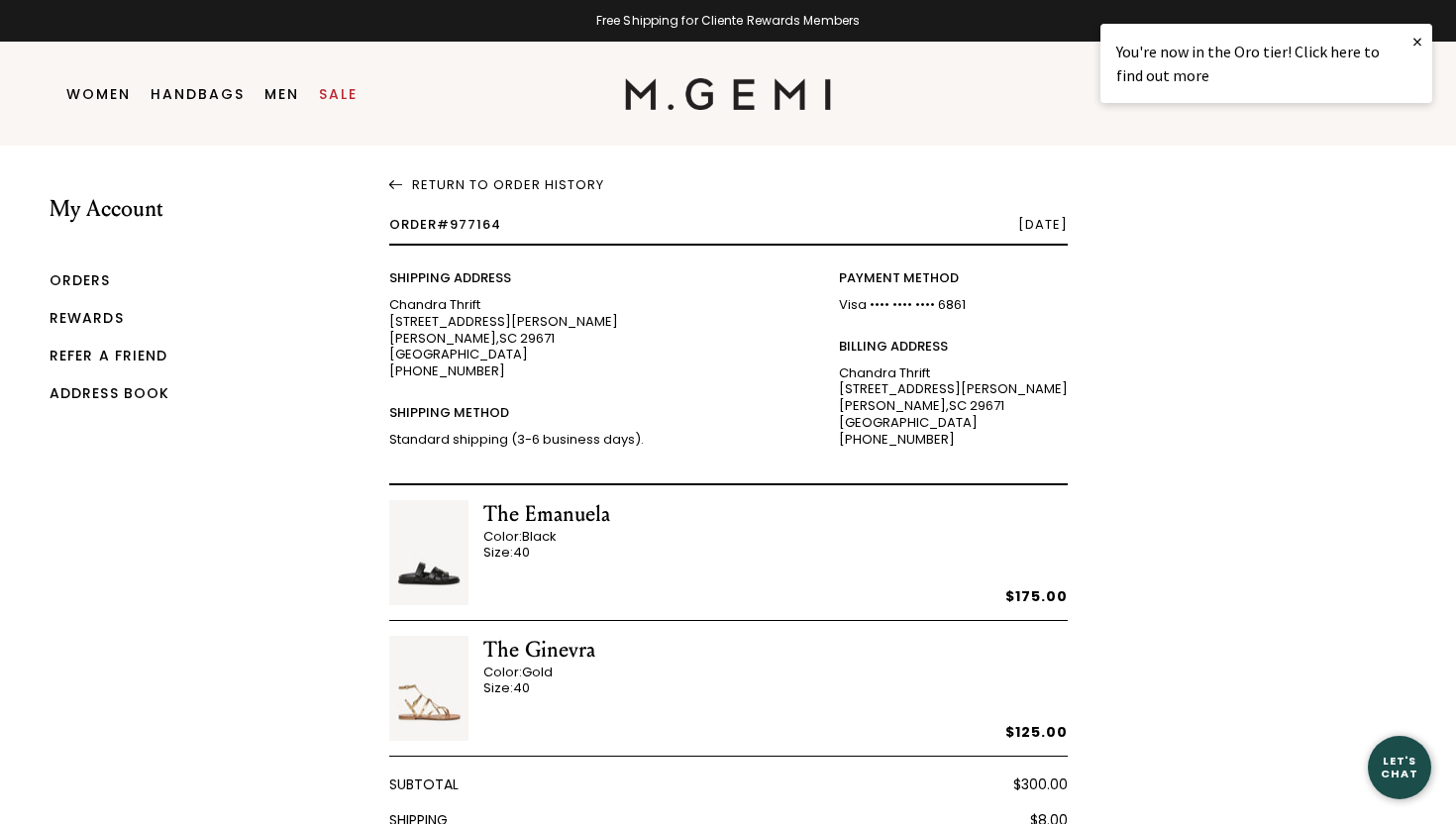 click on "Orders" at bounding box center (80, 280) 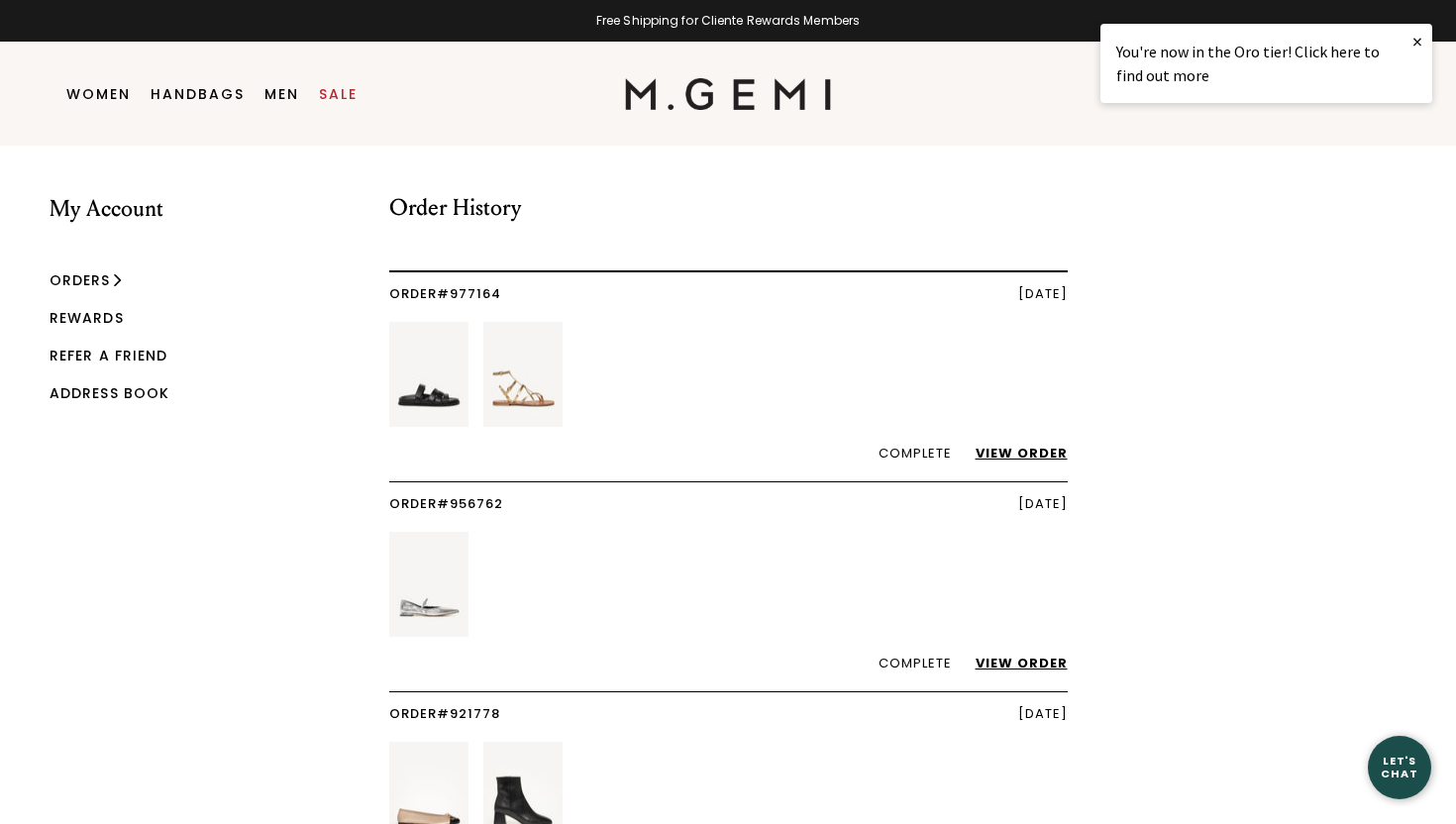 click at bounding box center (523, 374) 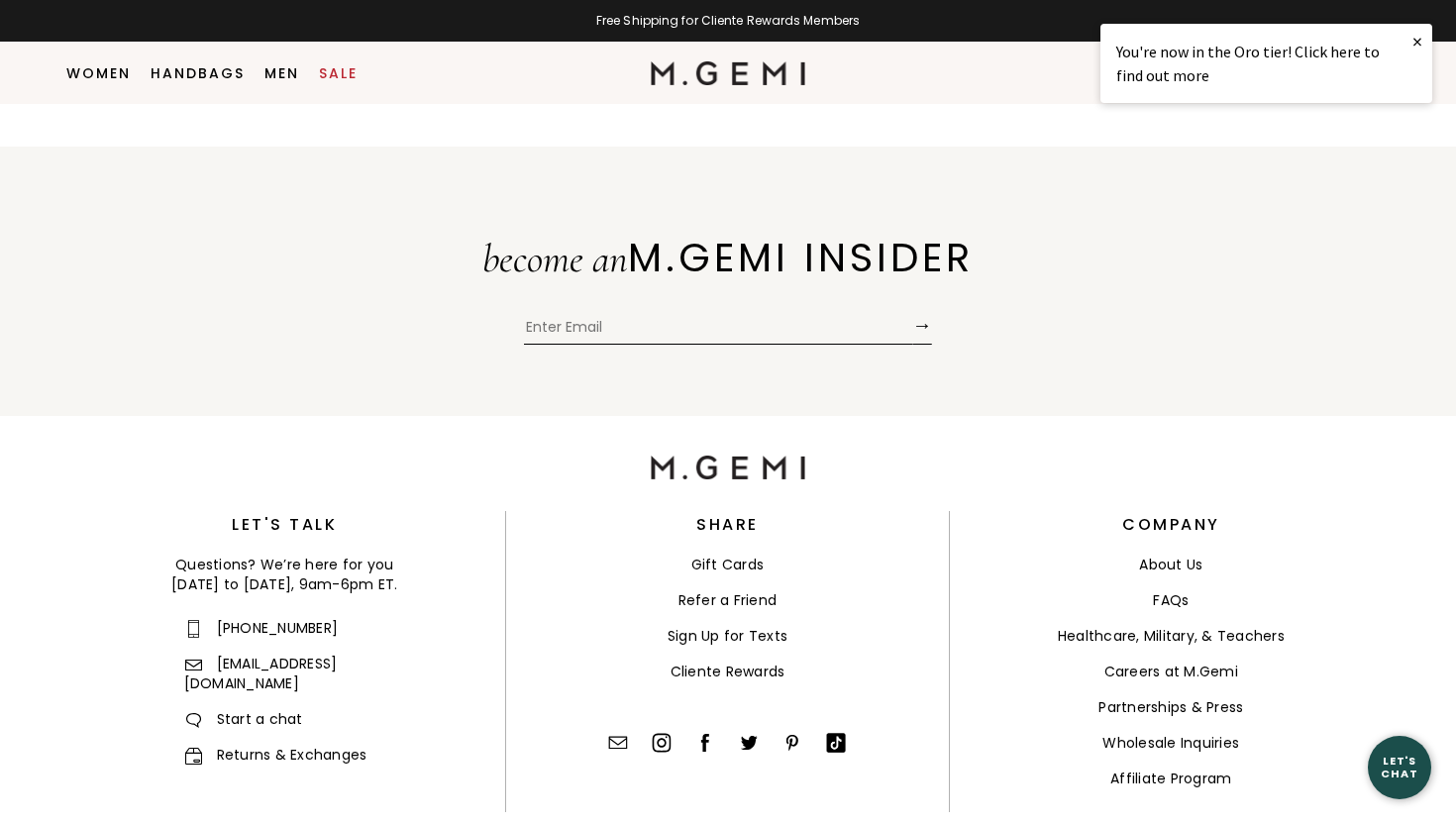 scroll, scrollTop: 882, scrollLeft: 0, axis: vertical 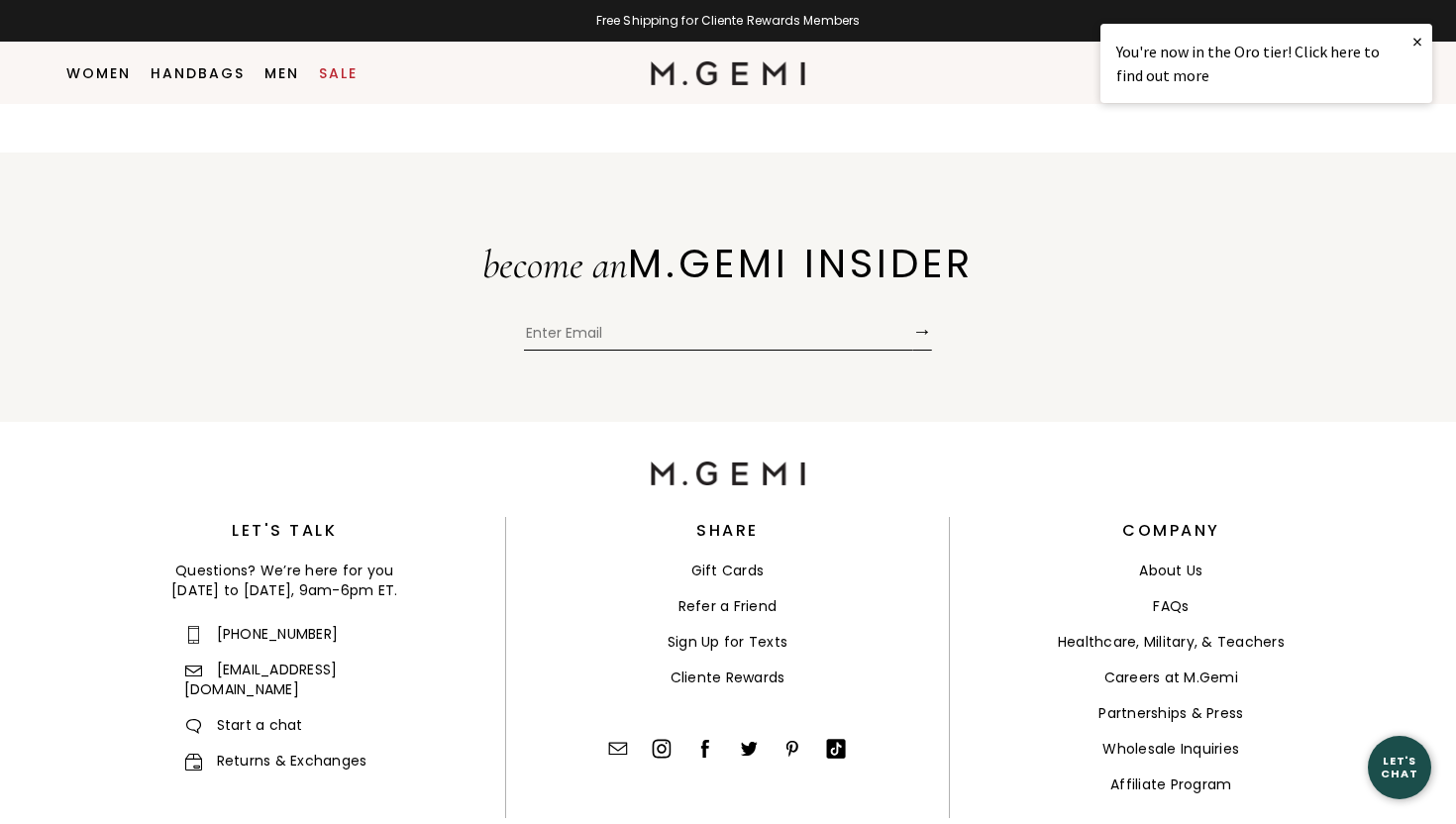 click on "FAQs" at bounding box center [1171, 606] 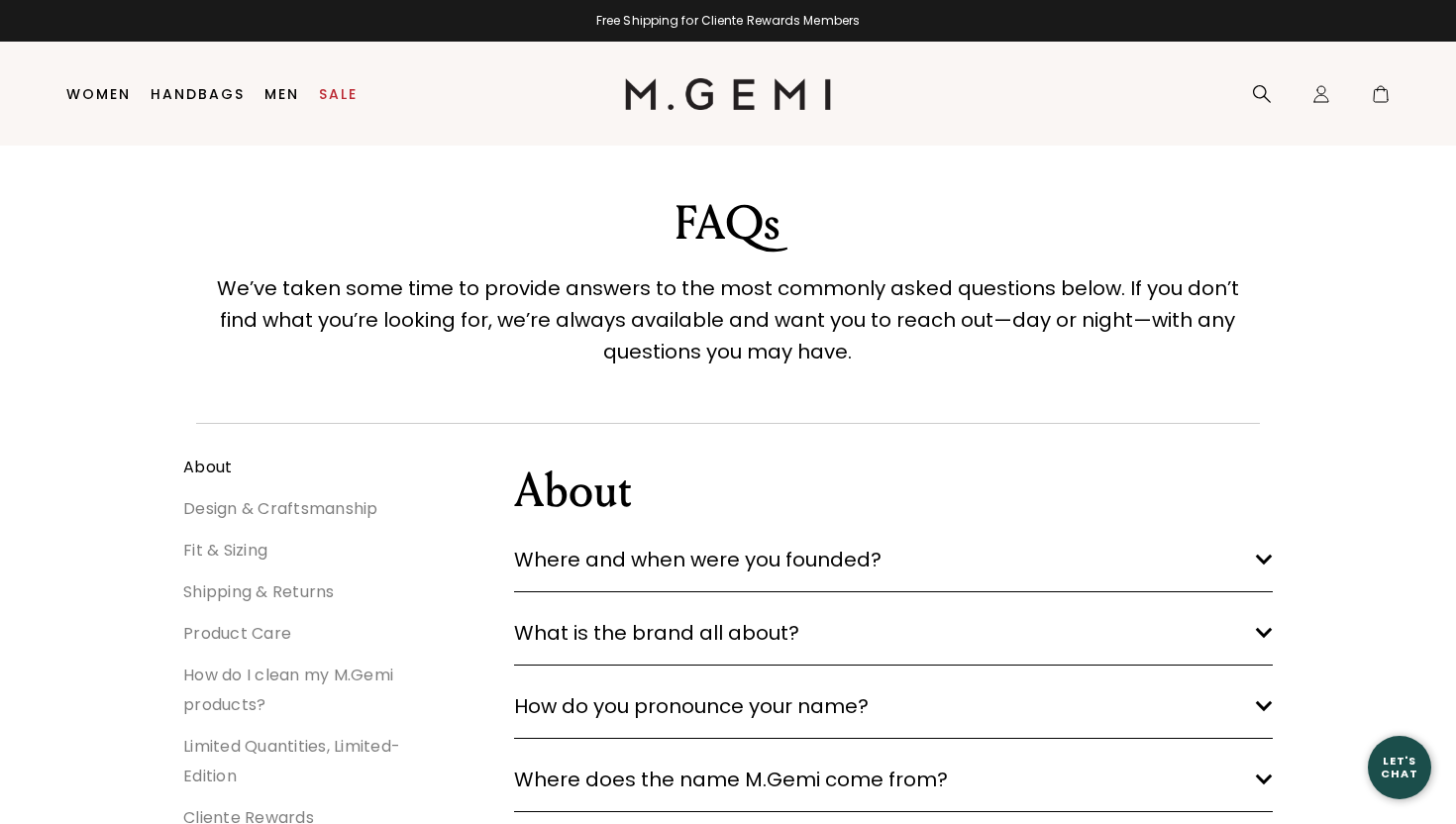 scroll, scrollTop: 0, scrollLeft: 0, axis: both 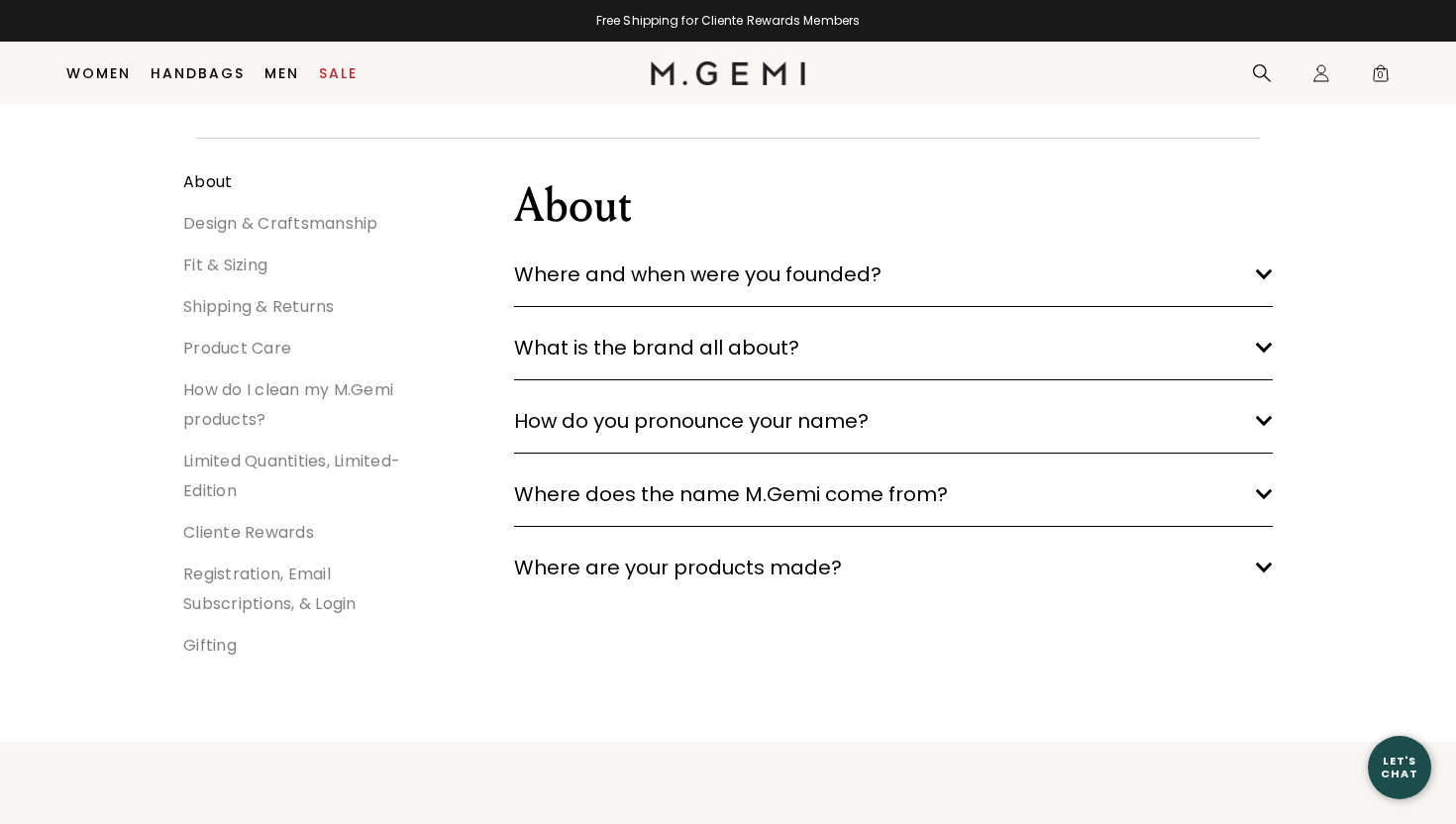 click on "Shipping & Returns" at bounding box center (259, 306) 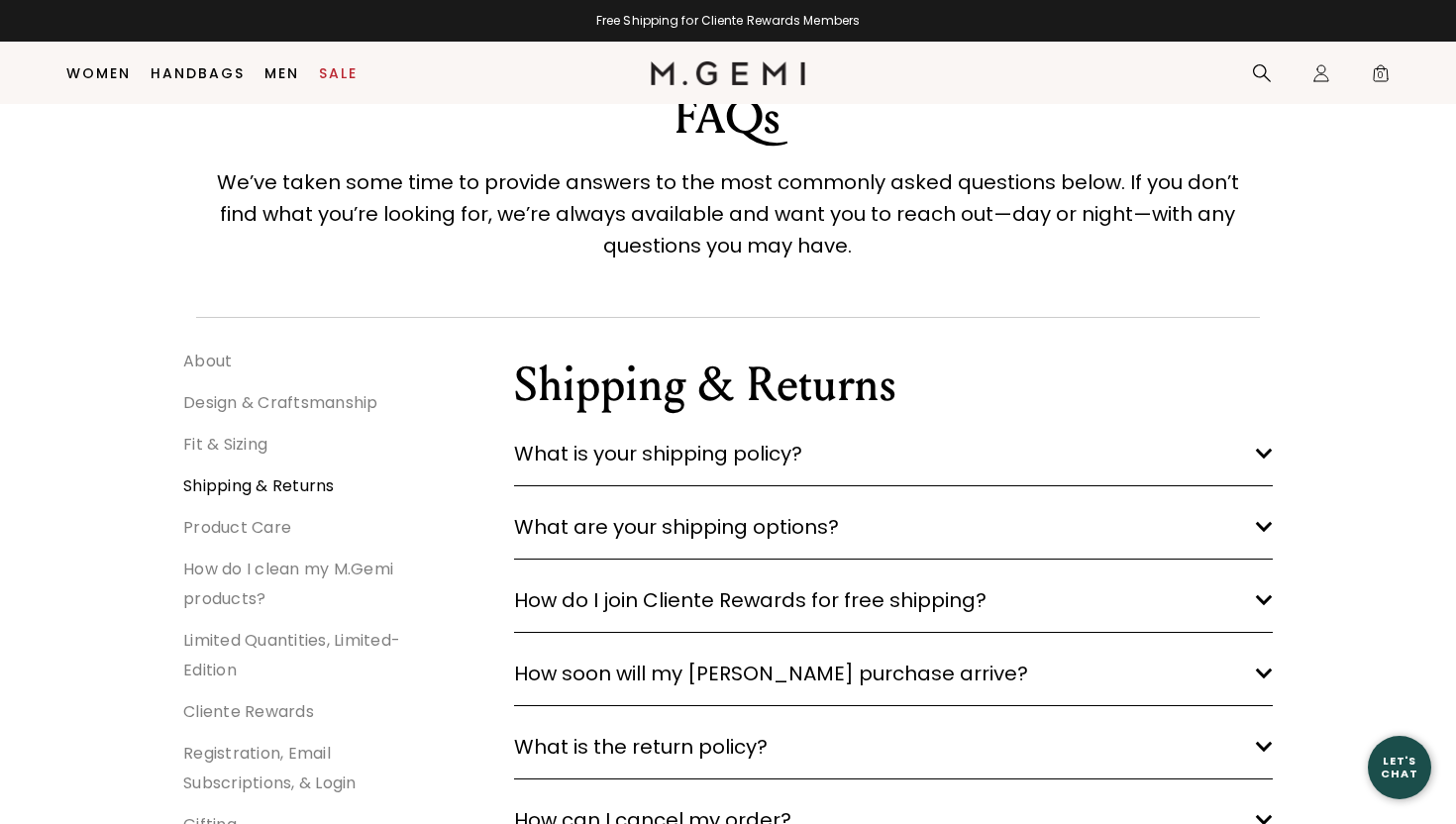 scroll, scrollTop: 59, scrollLeft: 0, axis: vertical 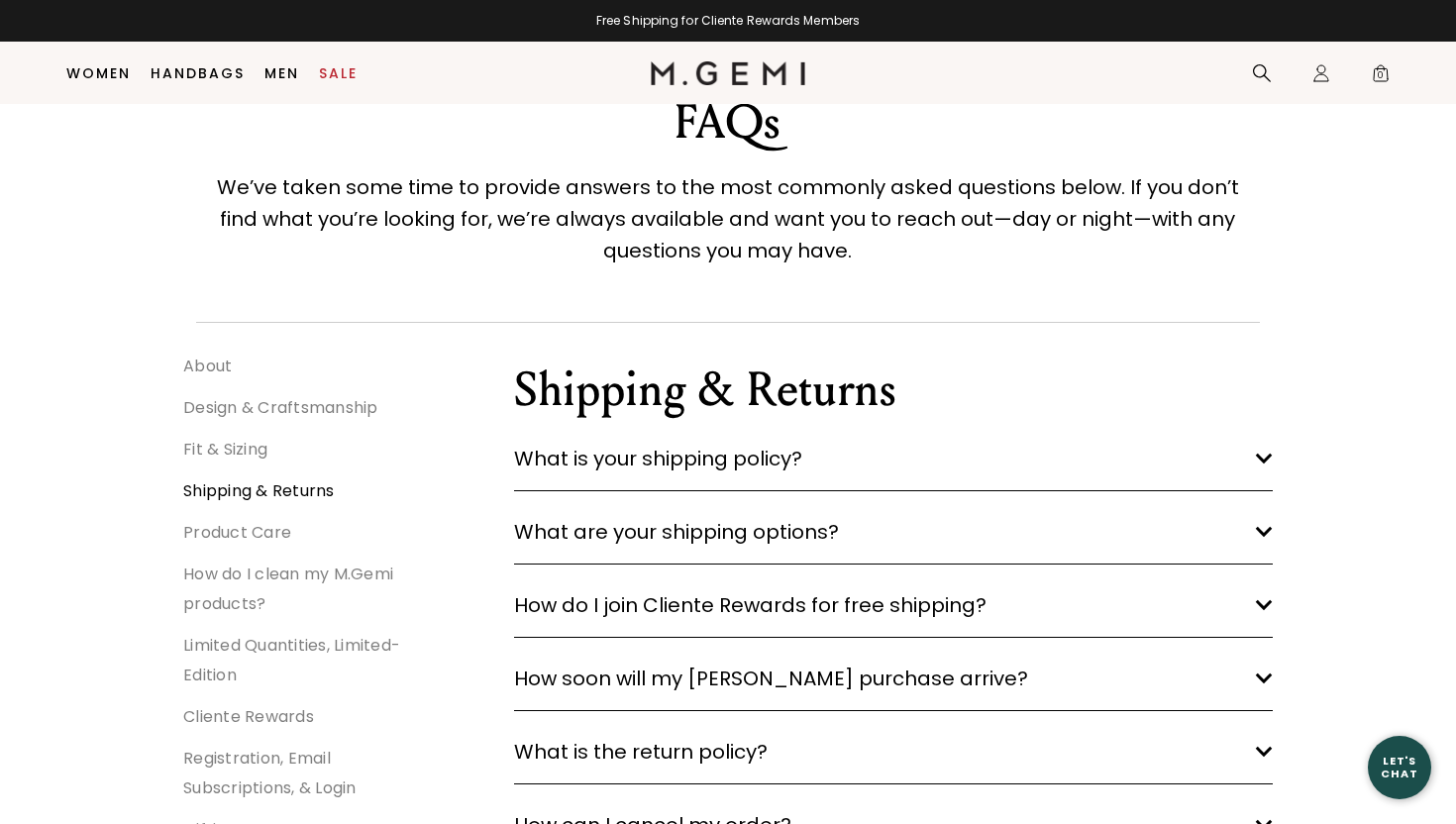 click on "What are your shipping options?" at bounding box center [676, 532] 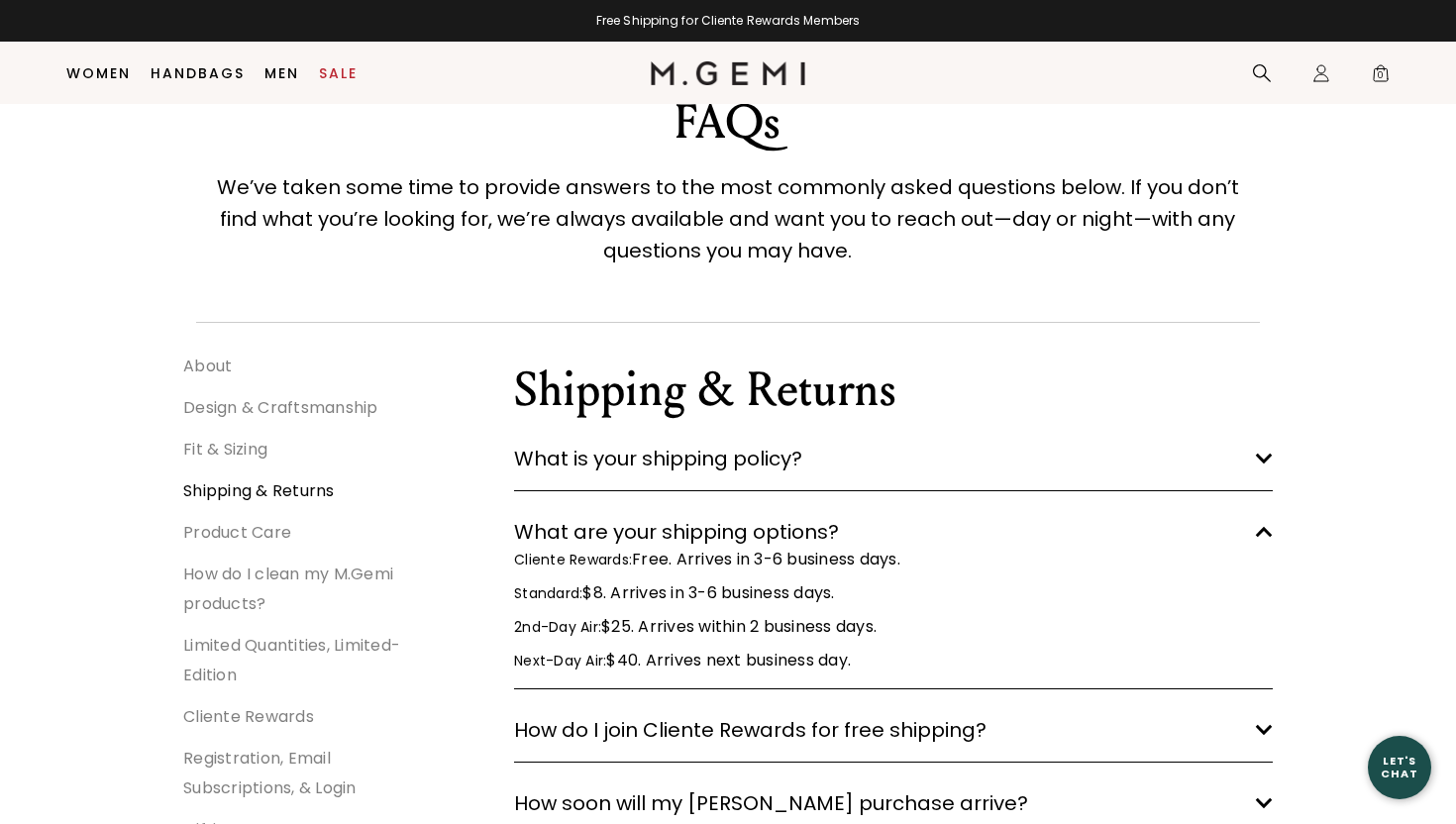 click on "What are your shipping options?" at bounding box center (676, 532) 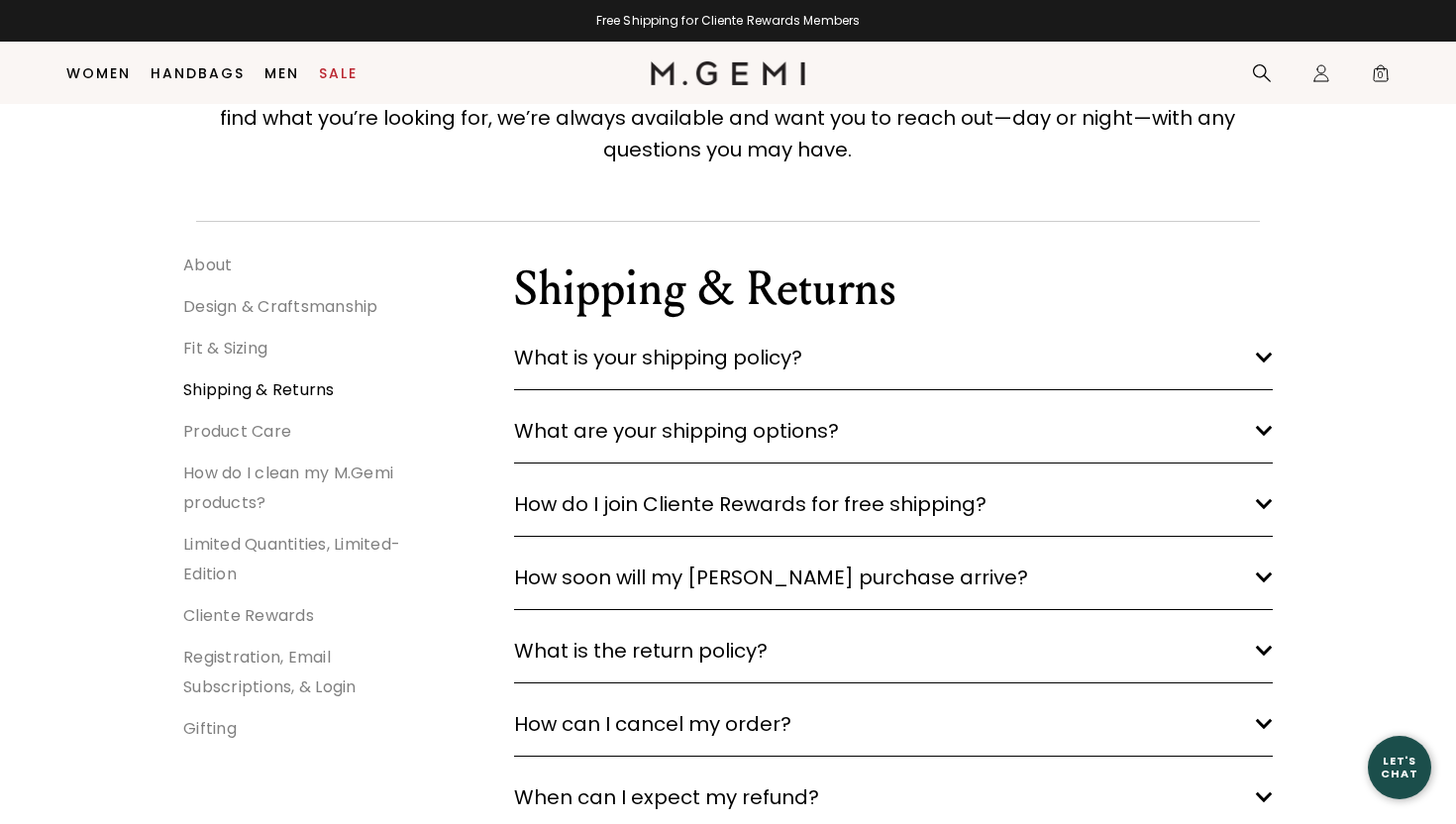 scroll, scrollTop: 181, scrollLeft: 0, axis: vertical 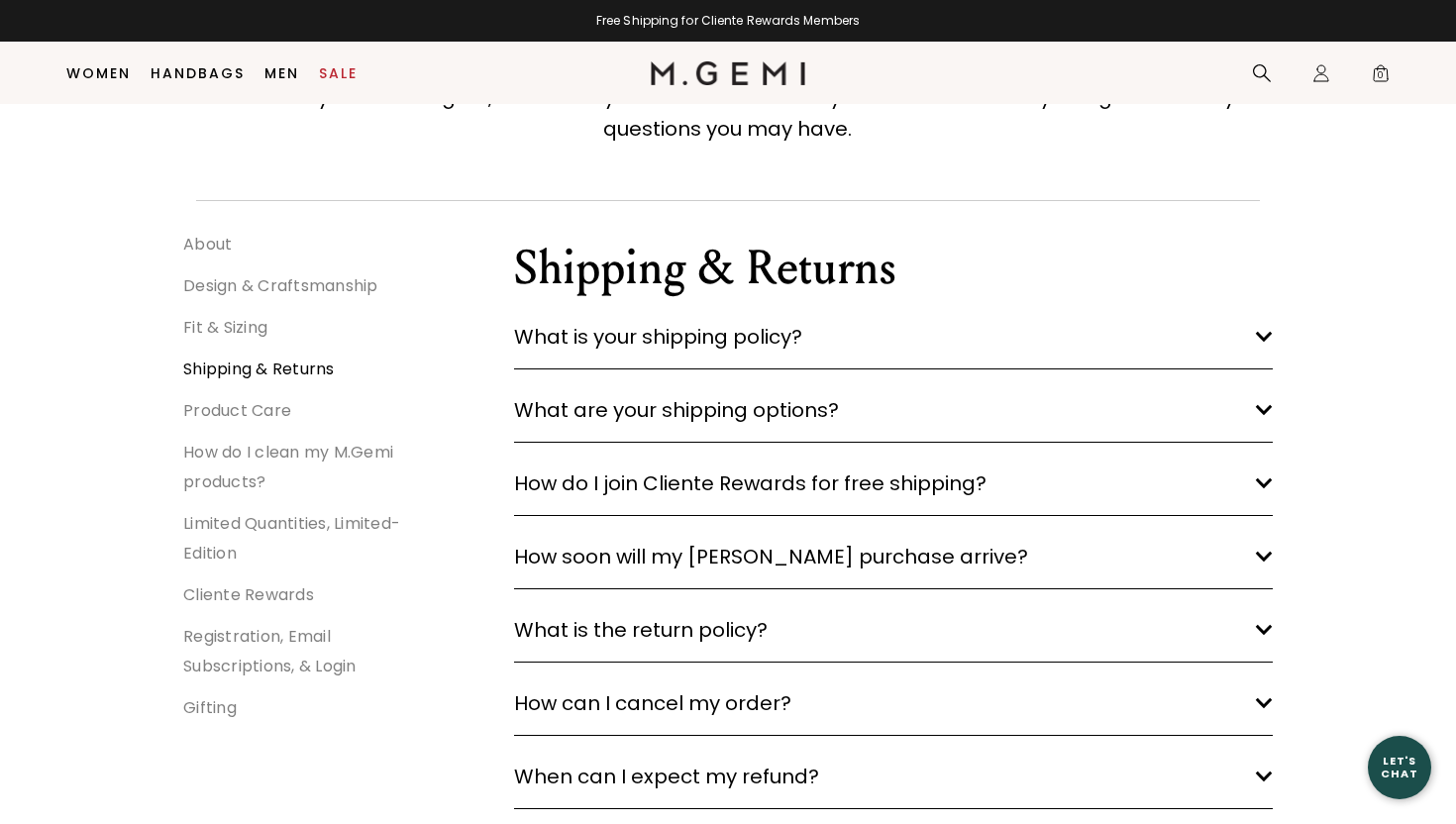 click on "How soon will my M.Gemi purchase arrive?" at bounding box center (771, 557) 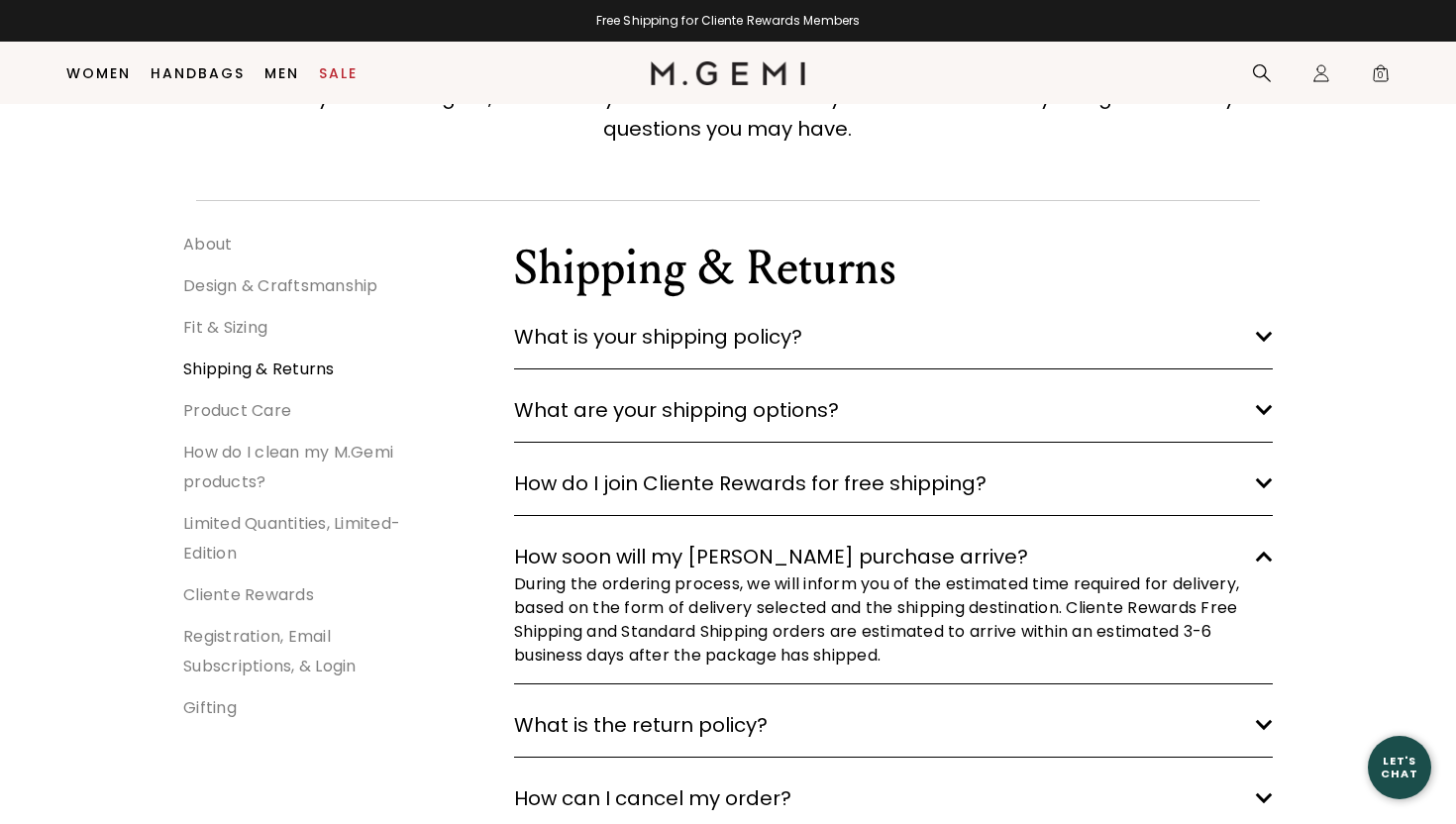click on "How soon will my M.Gemi purchase arrive?" at bounding box center (771, 557) 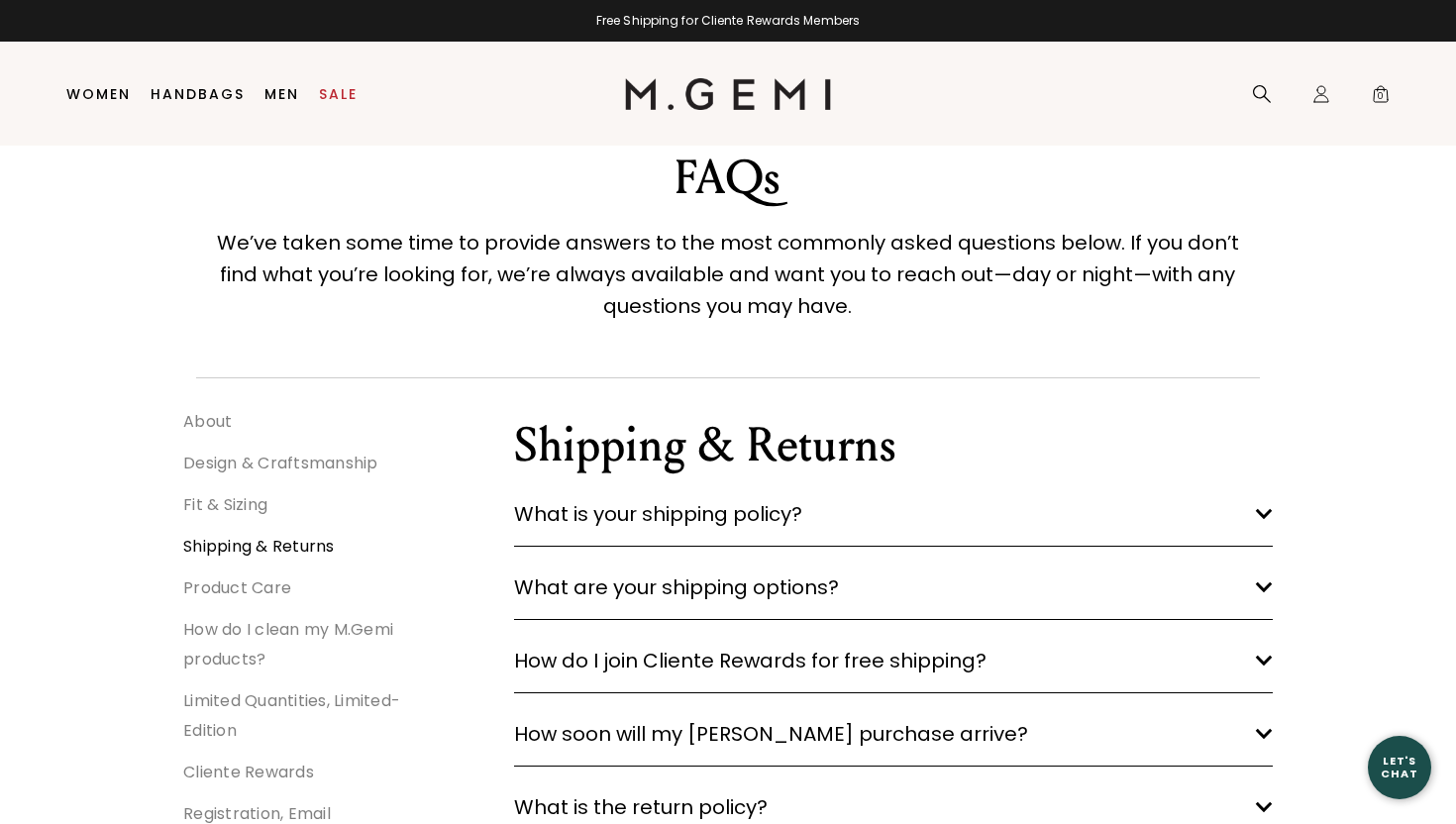 scroll, scrollTop: 0, scrollLeft: 0, axis: both 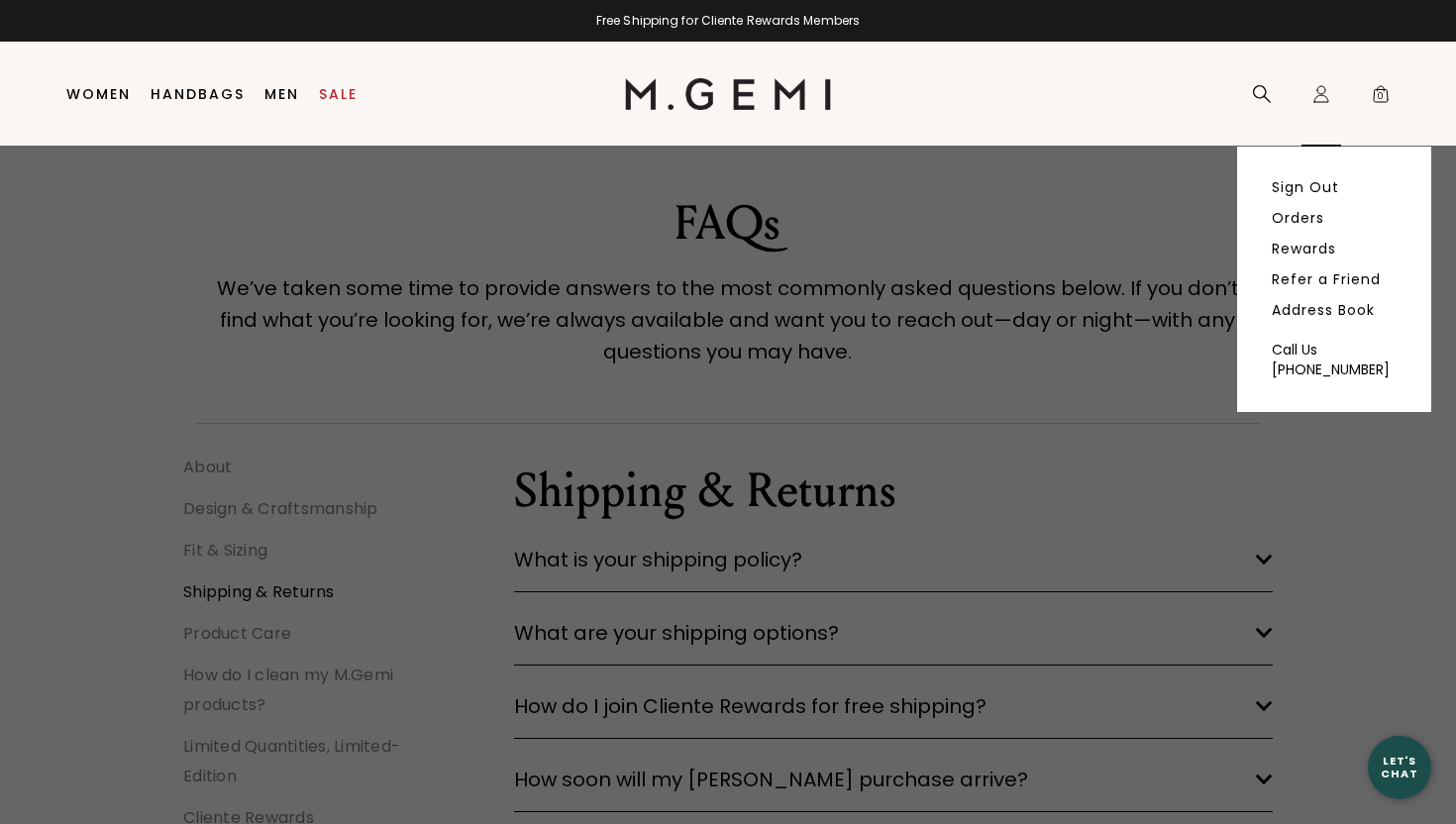 click on "Icons/20x20/profile@2x" 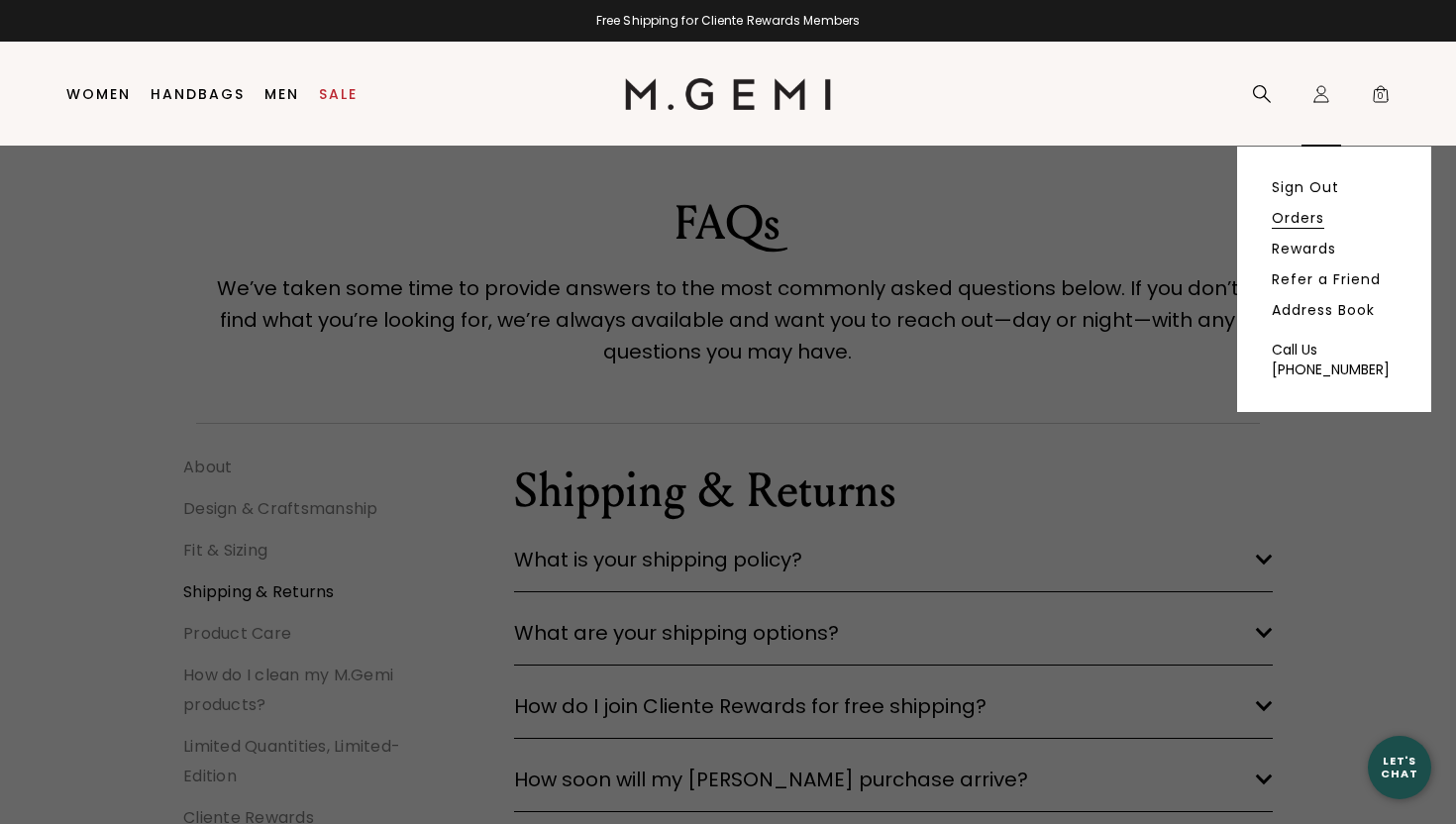 click on "Orders" at bounding box center (1298, 218) 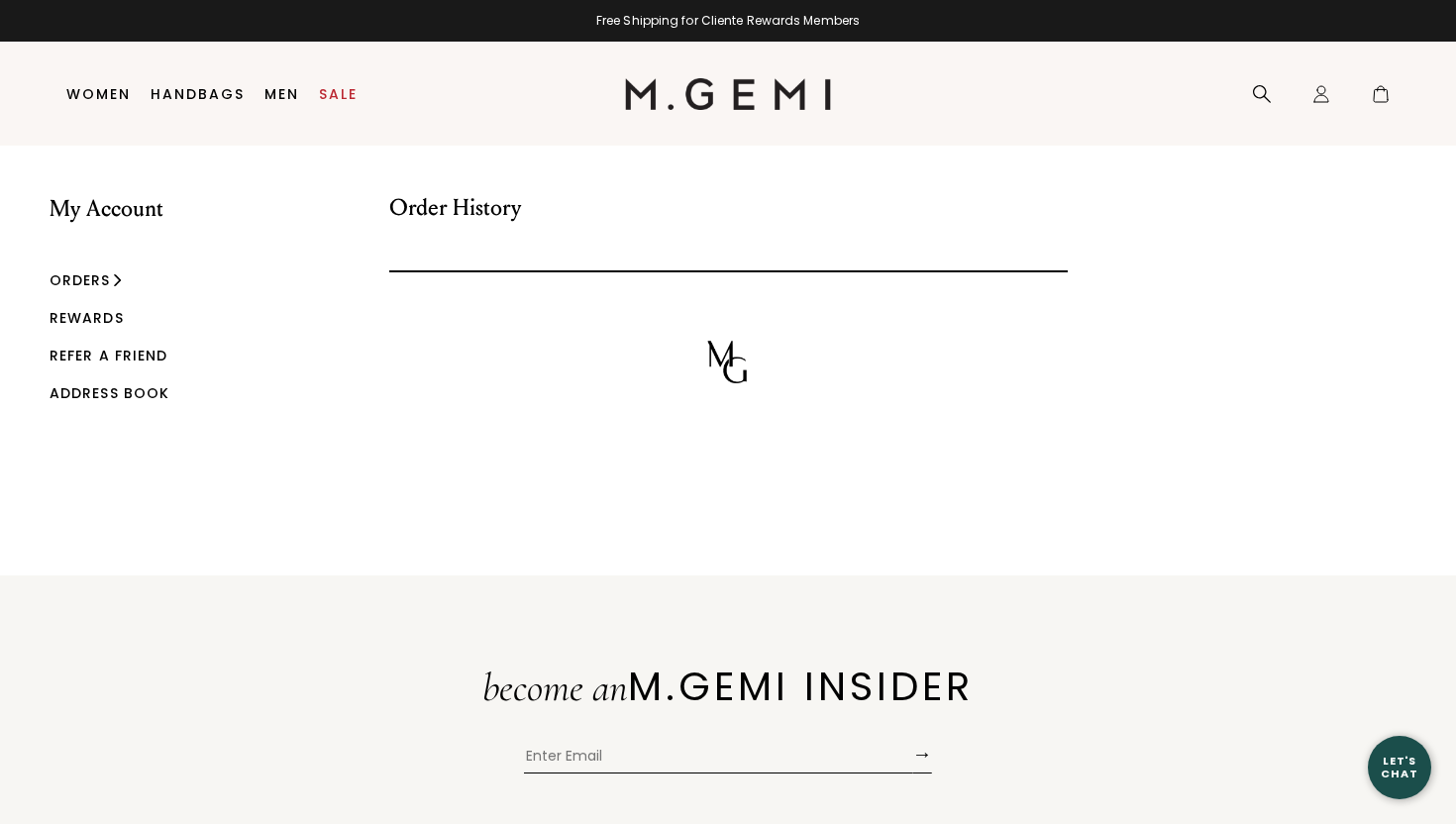 scroll, scrollTop: 0, scrollLeft: 0, axis: both 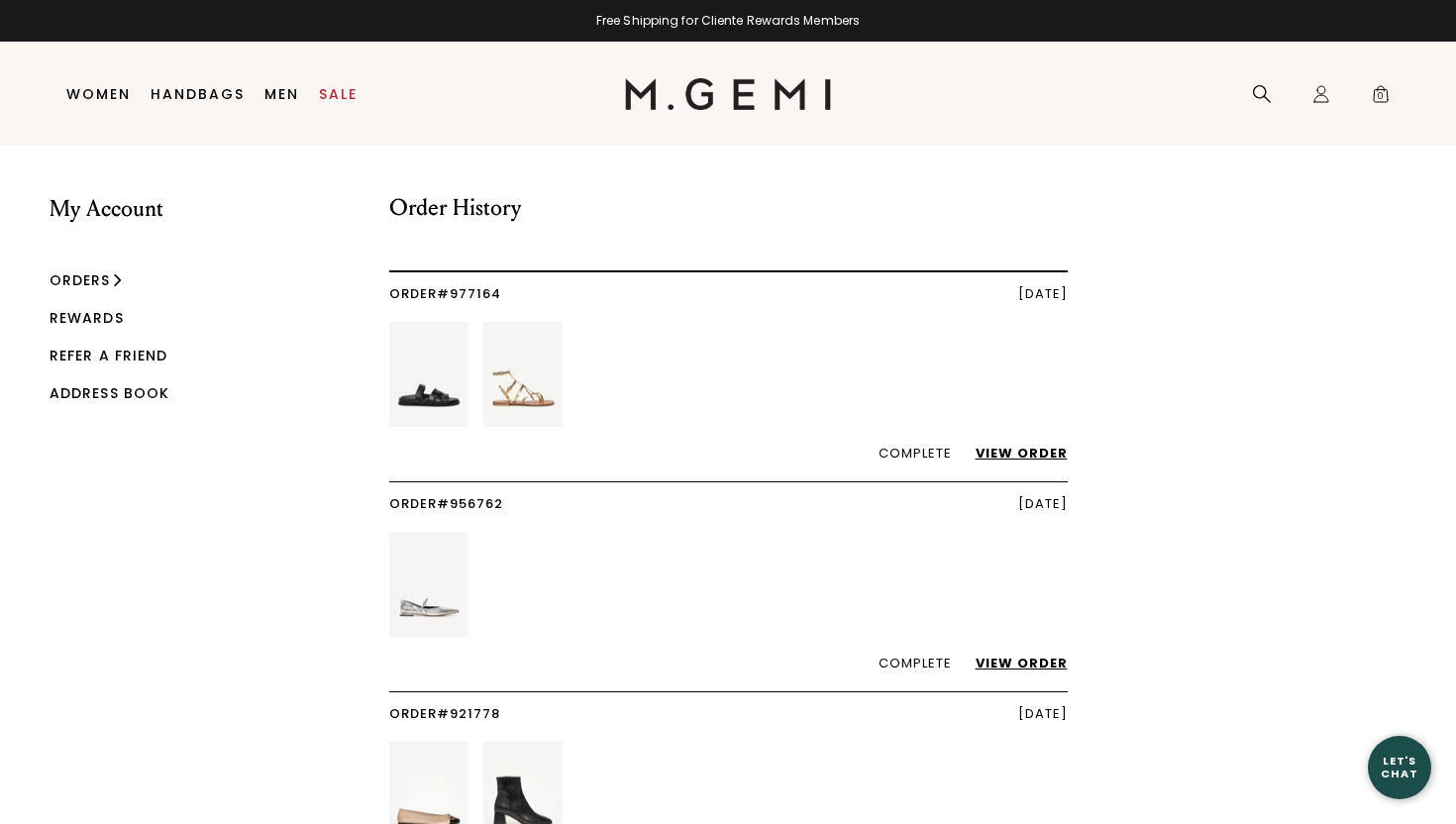 click on "View Order" at bounding box center [1011, 453] 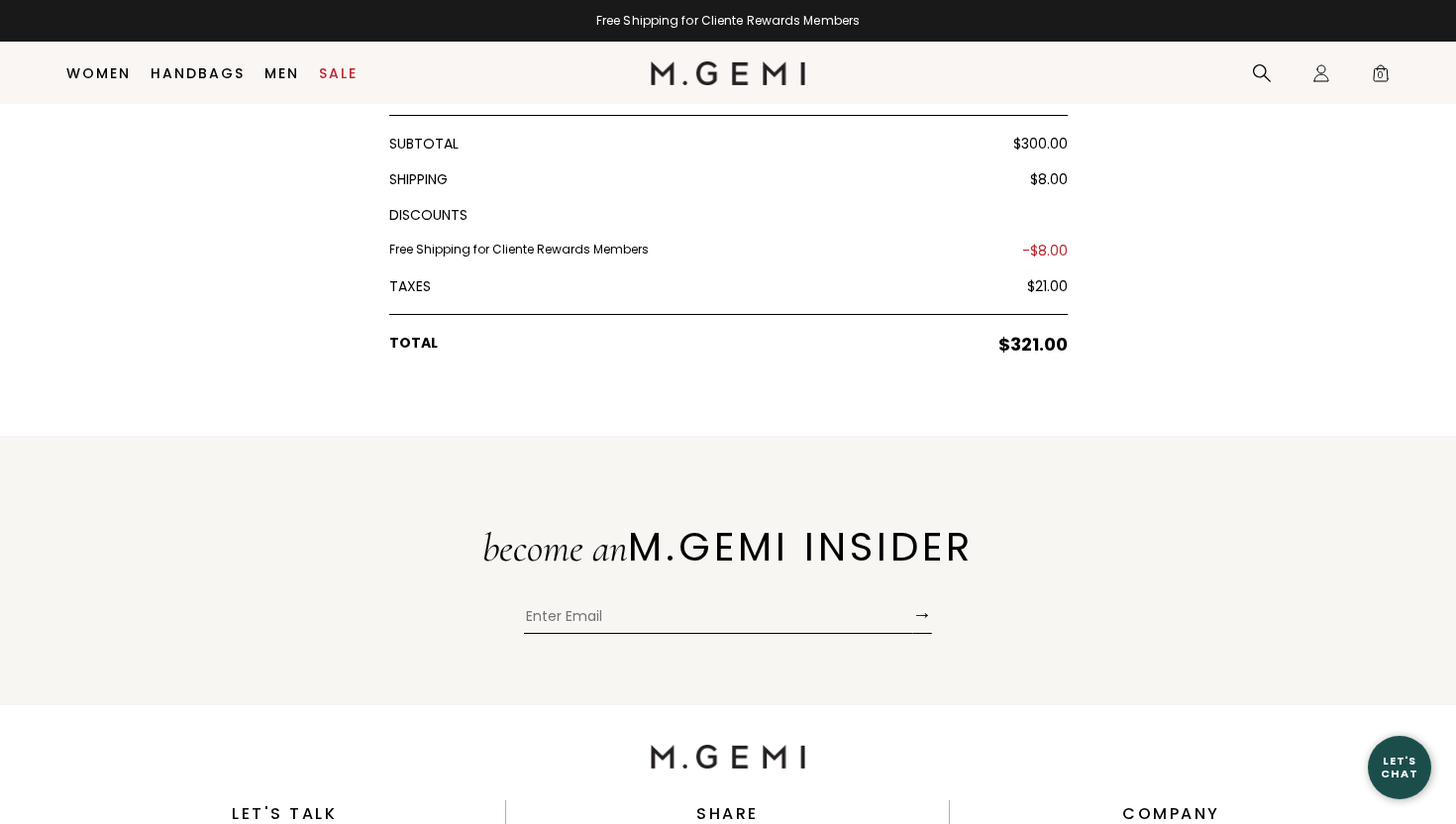 scroll, scrollTop: 1019, scrollLeft: 0, axis: vertical 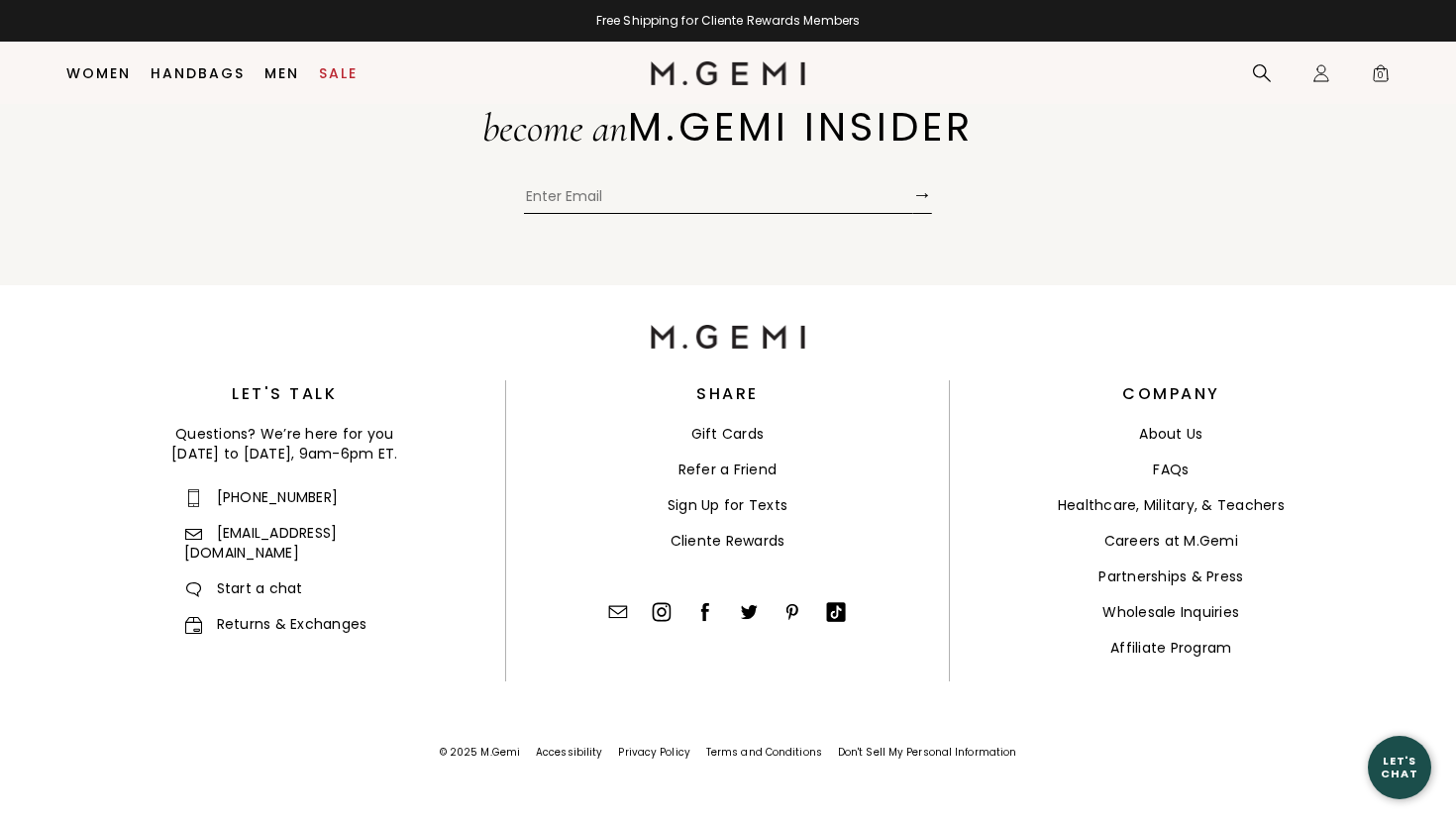 click on "Start a chat" at bounding box center (244, 588) 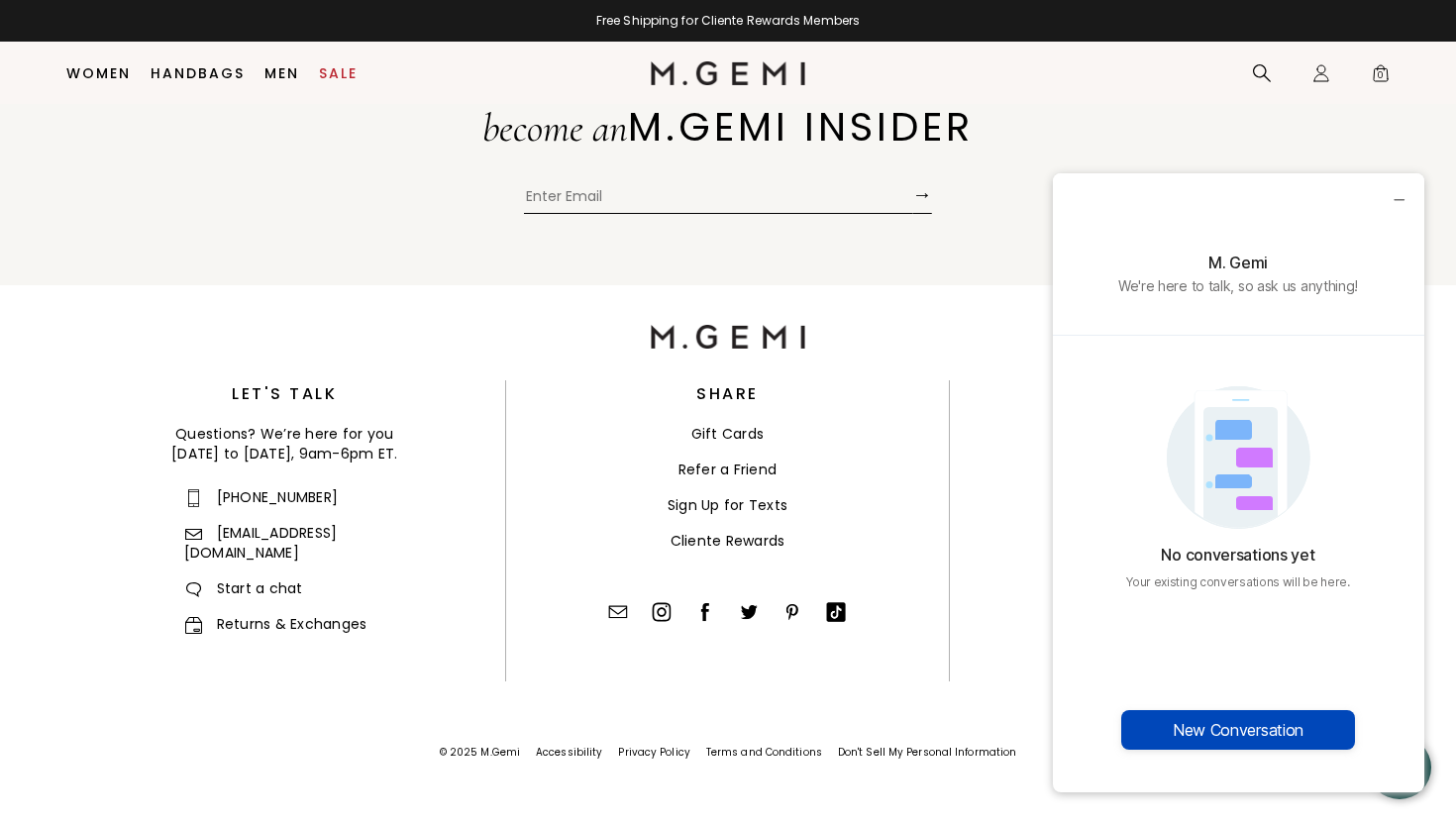 click on "New Conversation" at bounding box center (1238, 730) 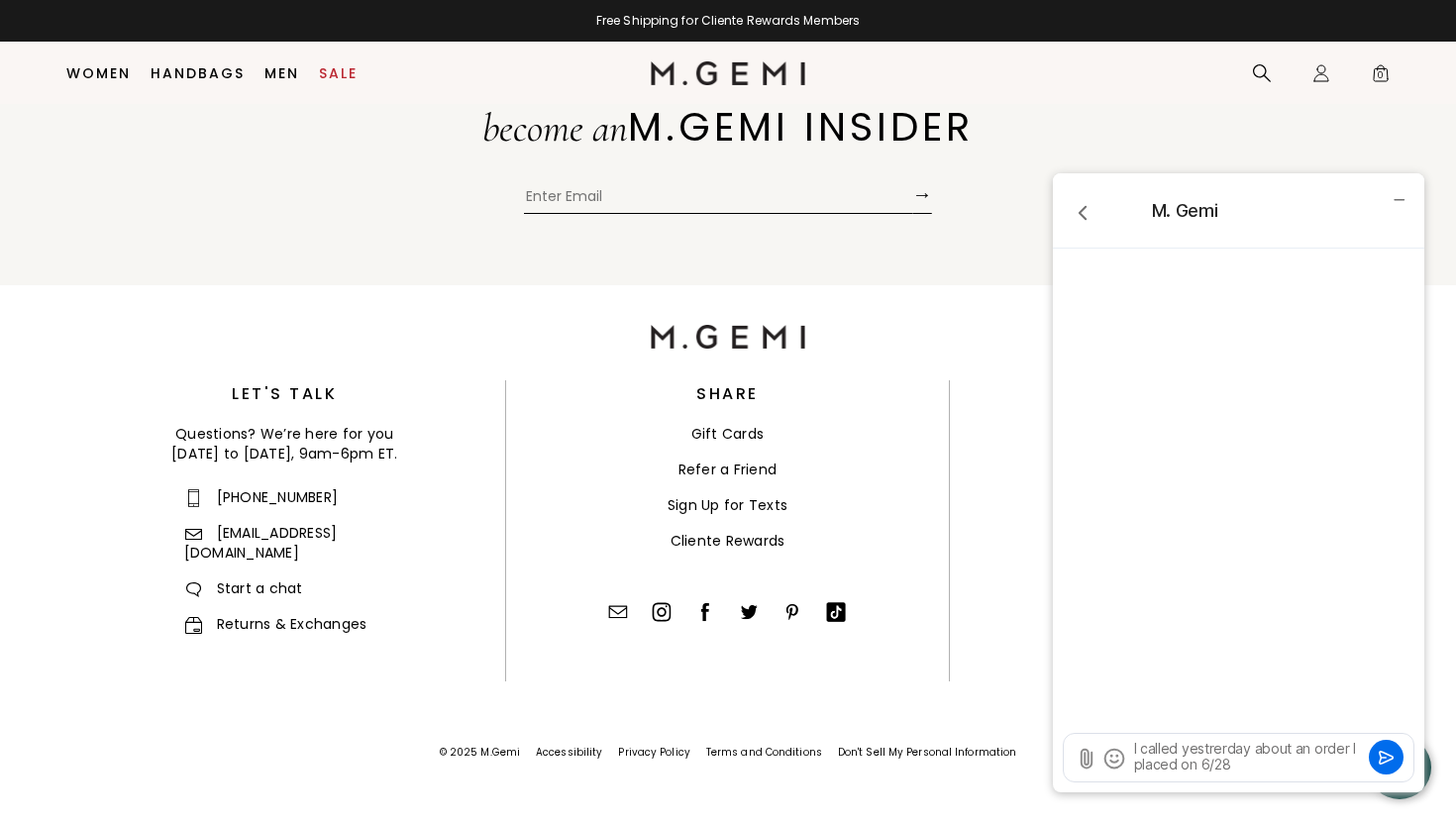 click on "I called yestrerday about an order I placed on 6/28" at bounding box center (1248, 758) 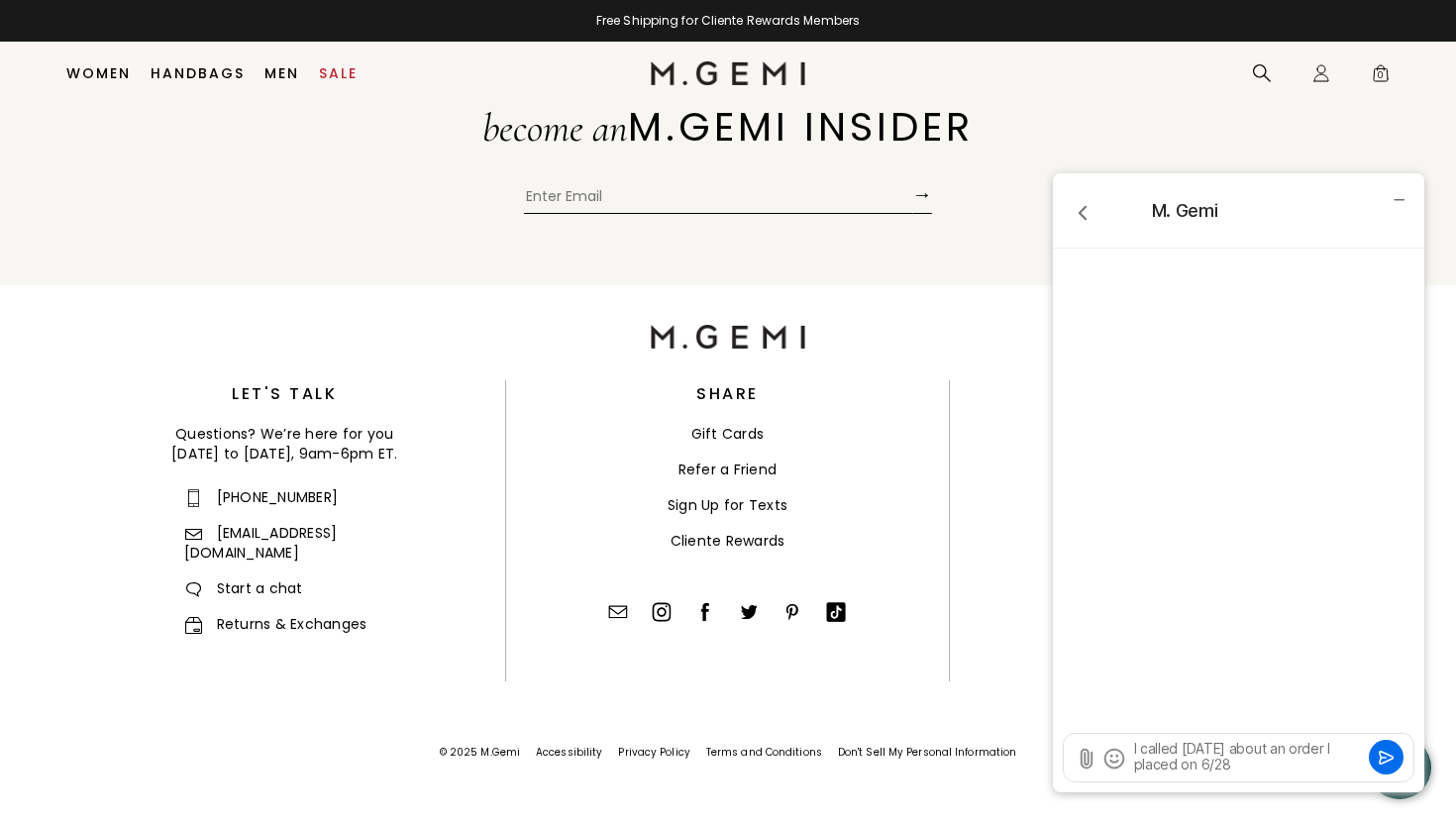 click on "I called yesterday about an order I placed on 6/28" at bounding box center [1248, 758] 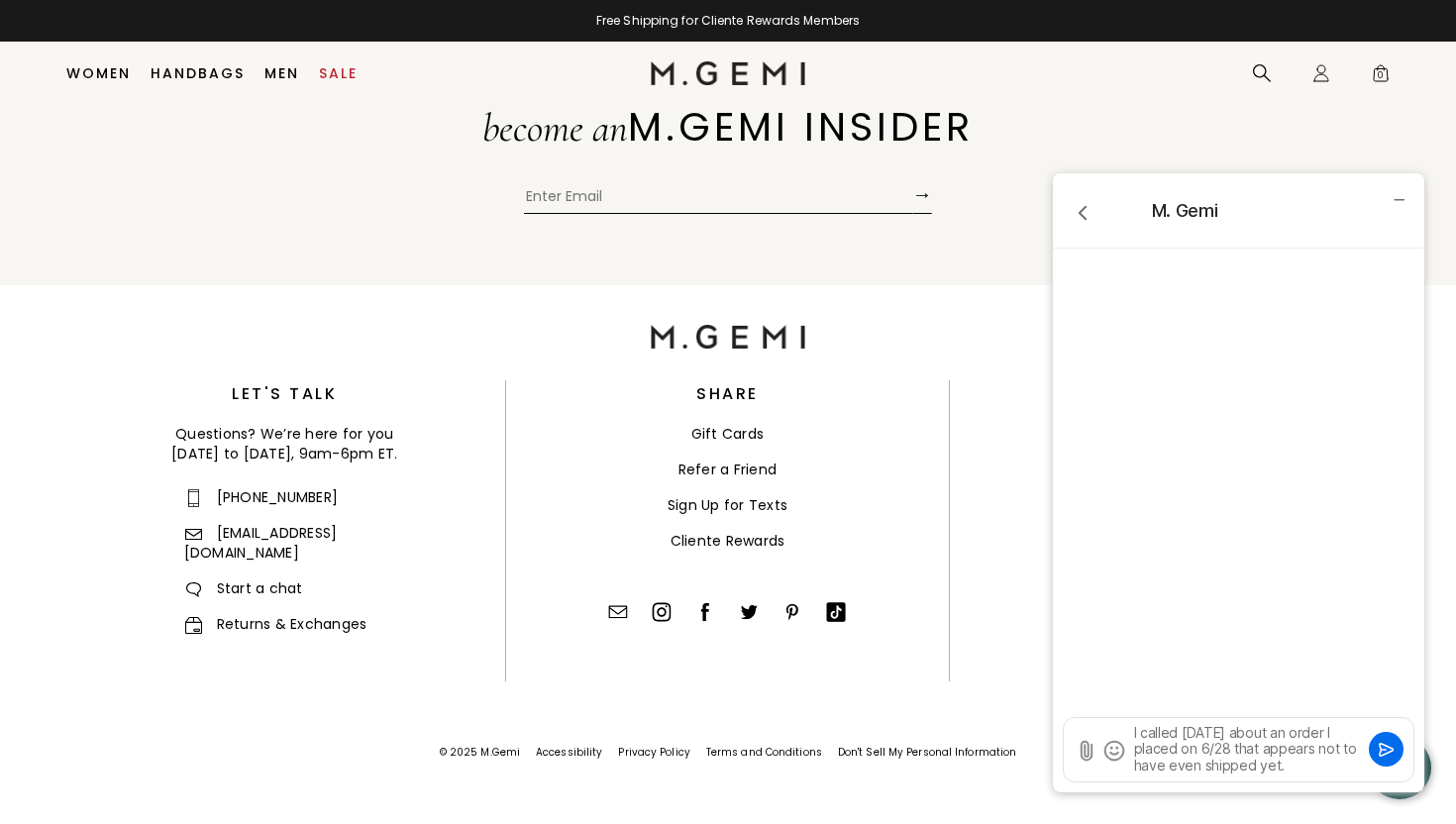 click on "I called yesterday about an order I placed on 6/28 that appears not to have even shipped yet." at bounding box center (1248, 750) 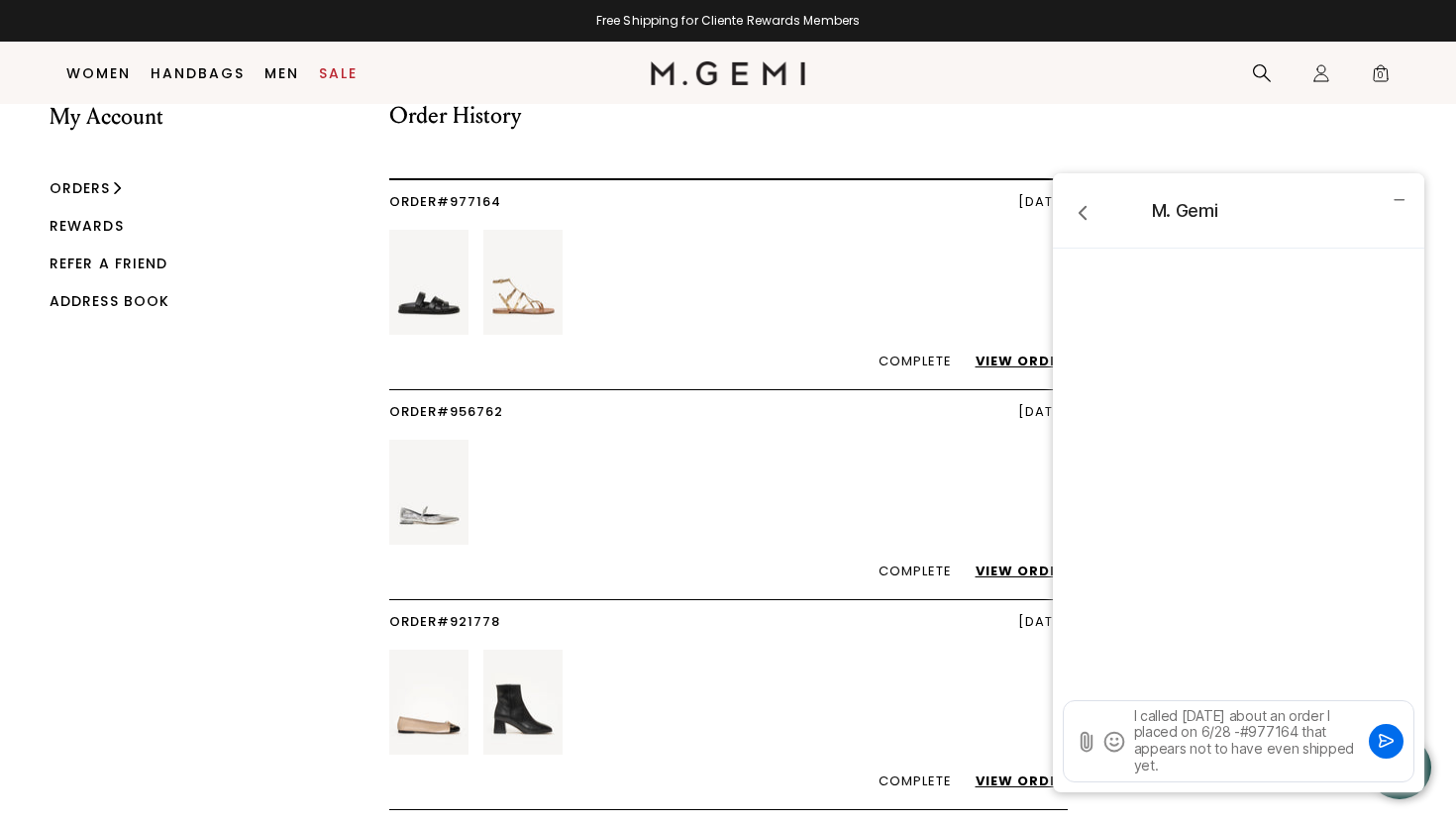scroll, scrollTop: 45, scrollLeft: 0, axis: vertical 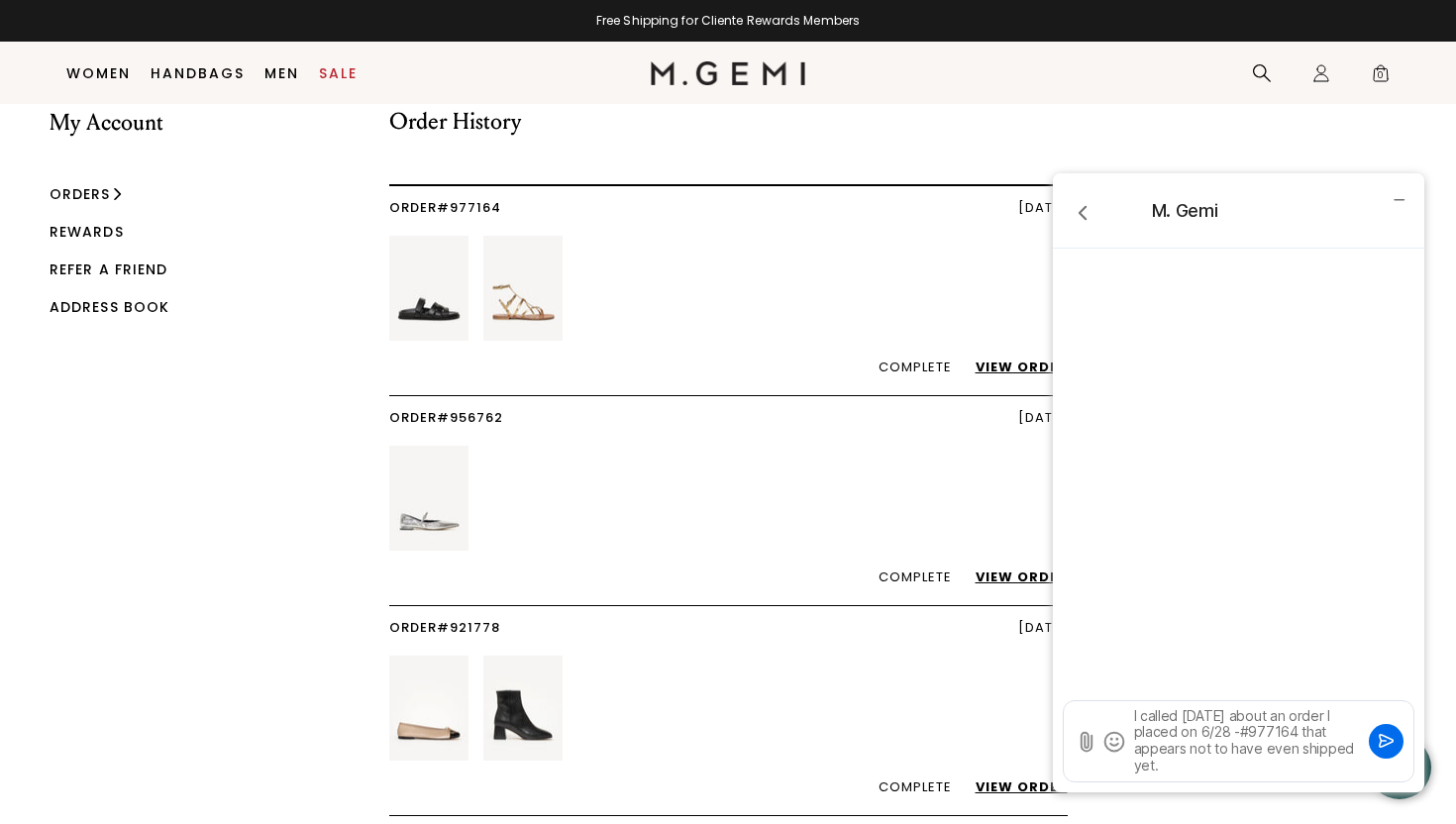click on "I called yesterday about an order I placed on 6/28 -#977164 that appears not to have even shipped yet." at bounding box center [1248, 741] 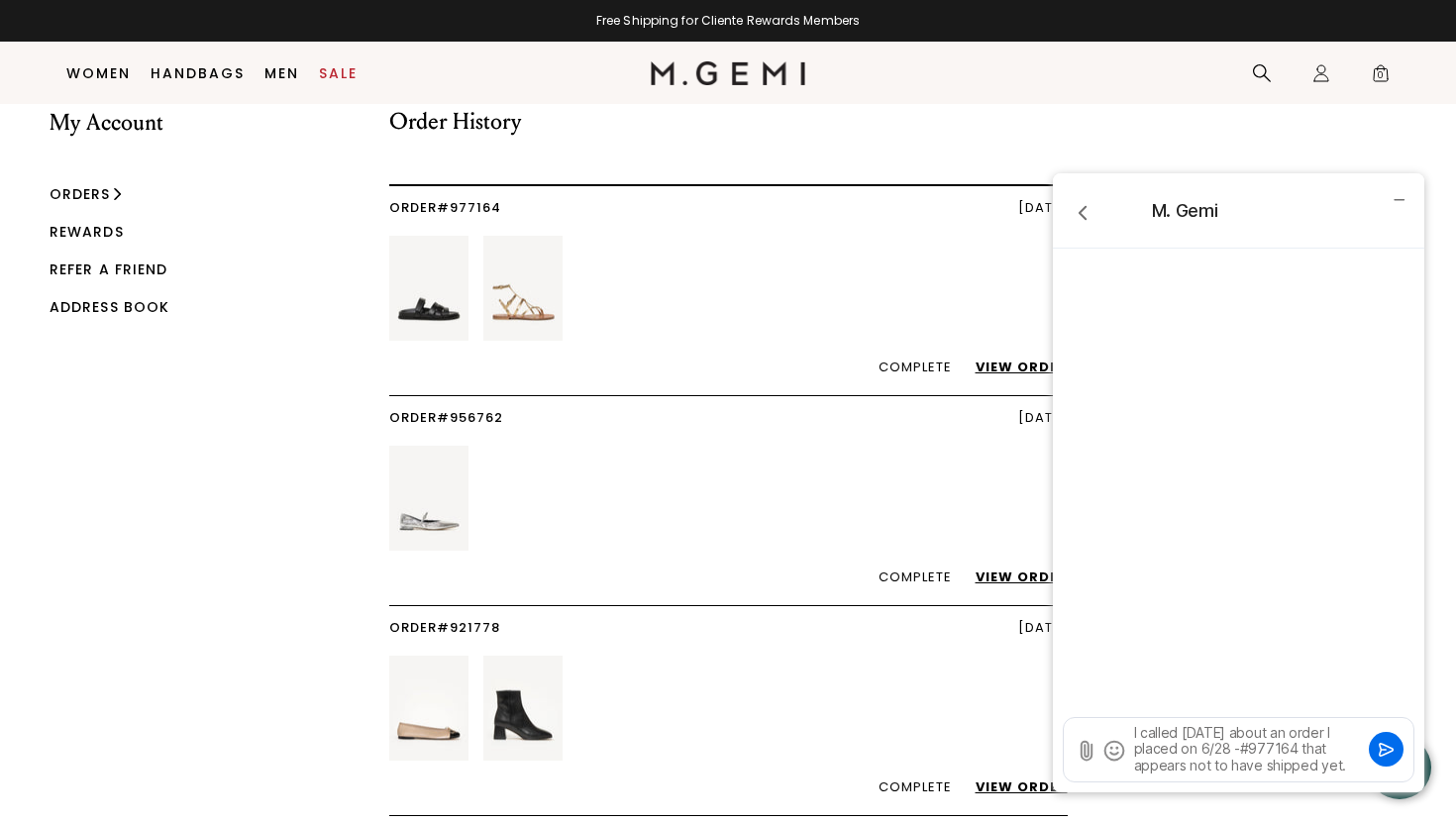 click on "I called yesterday about an order I placed on 6/28 -#977164 that appears not to have shipped yet." at bounding box center [1248, 750] 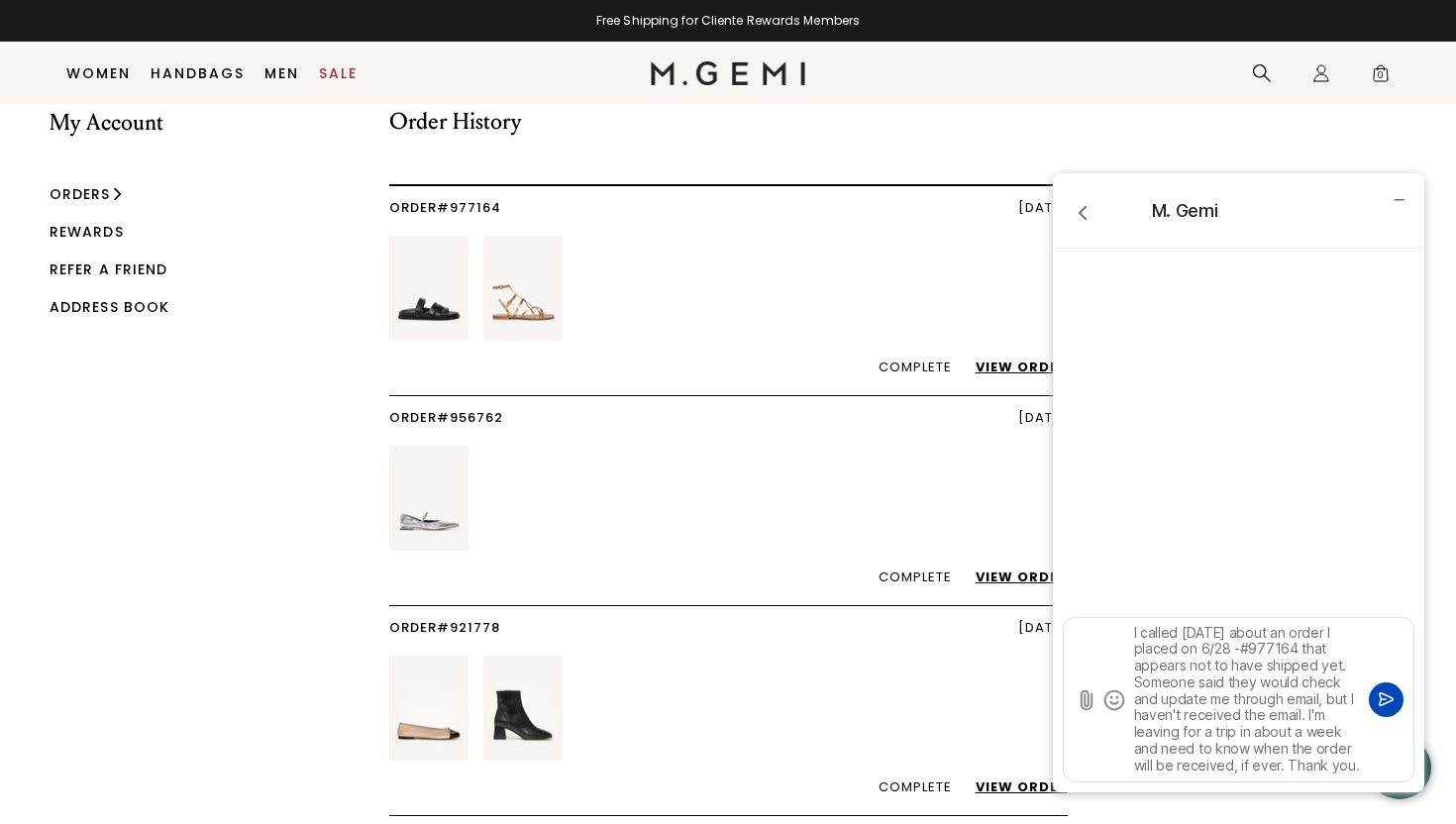 type on "I called yesterday about an order I placed on 6/28 -#977164 that appears not to have shipped yet. Someone said they would check and update me through email, but I haven't received the email. I'm leaving for a trip in about a week and need to know when the order will be received, if ever. Thank you." 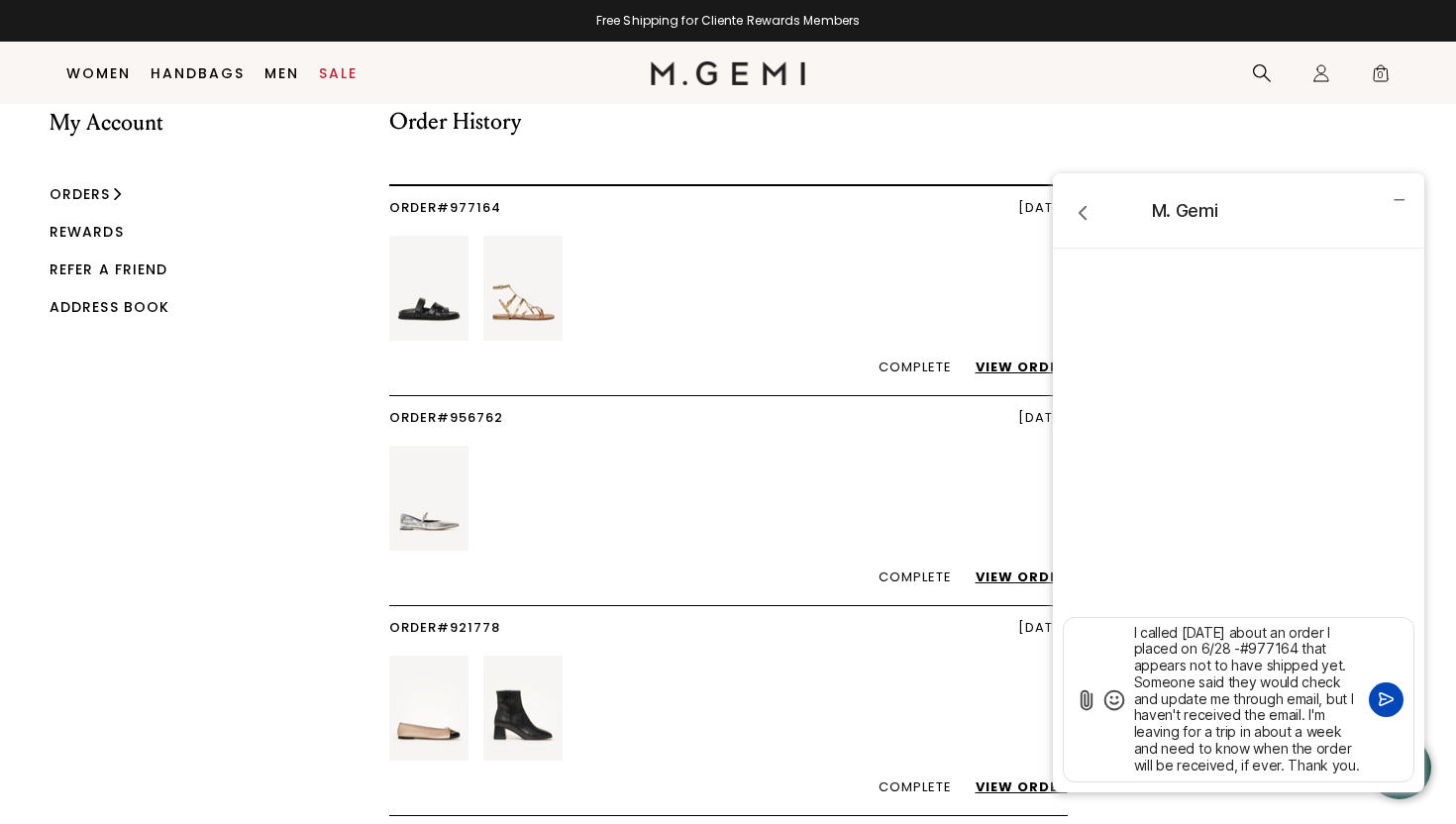 click 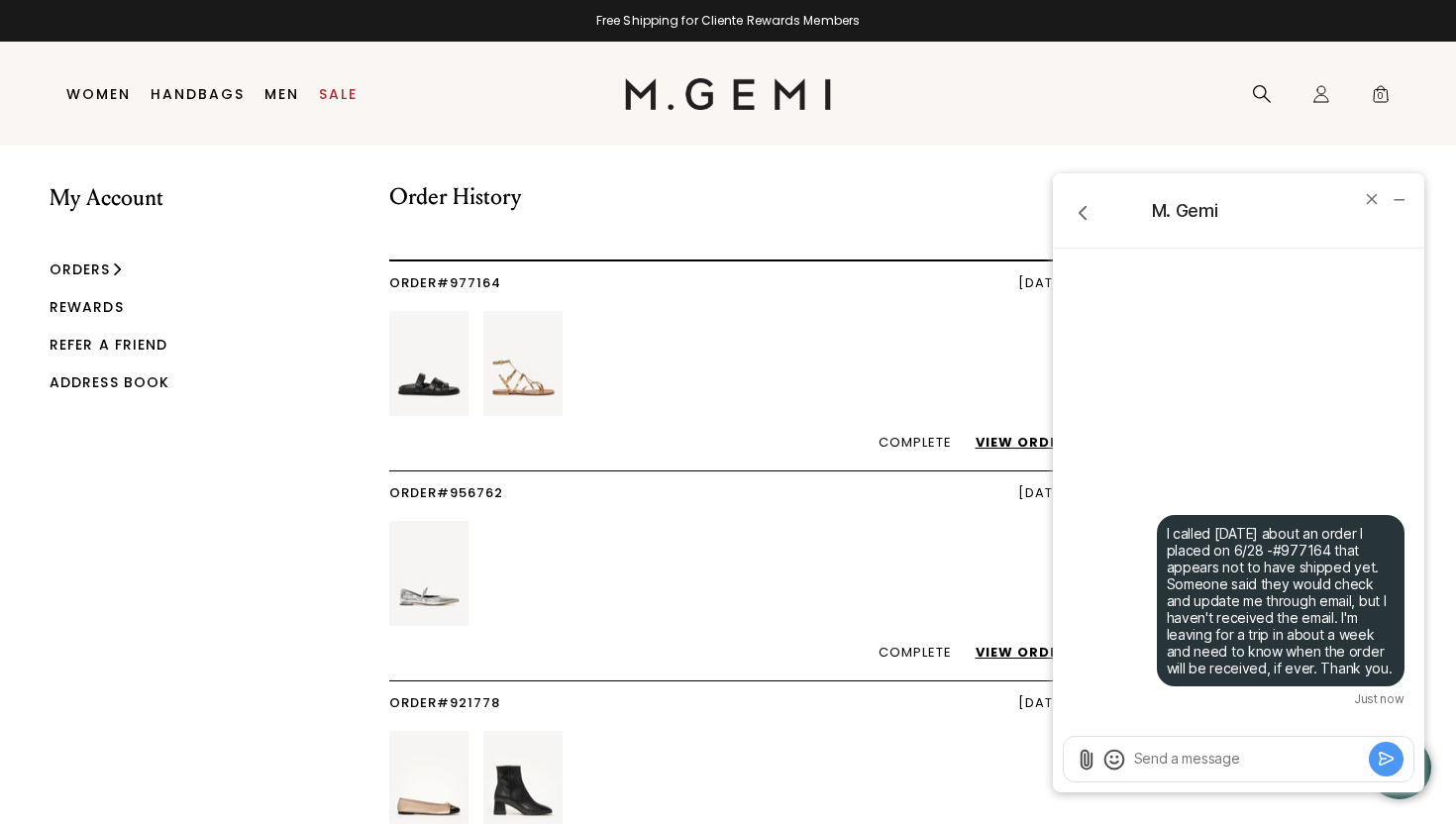 scroll, scrollTop: 0, scrollLeft: 0, axis: both 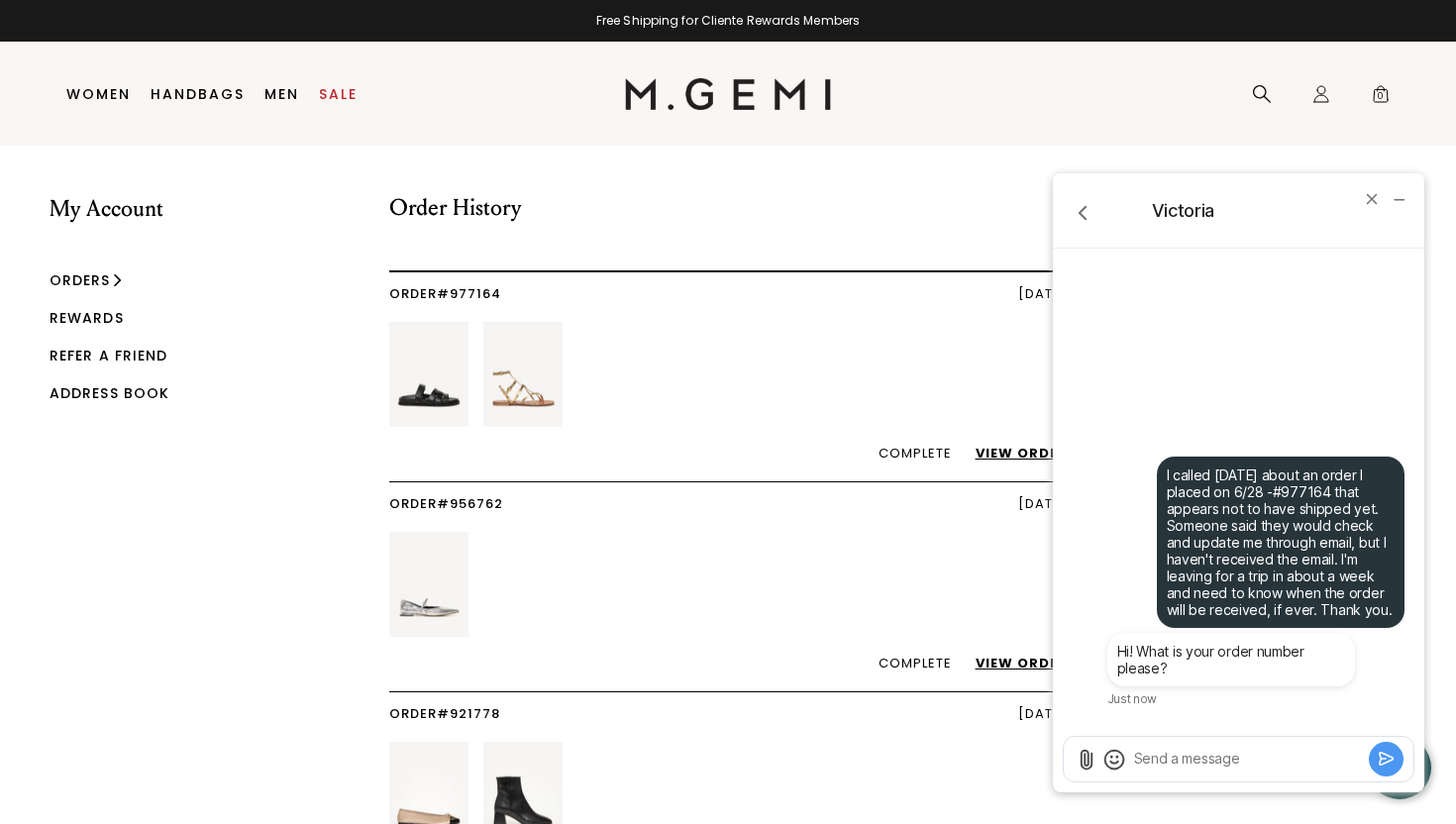 click at bounding box center [1248, 759] 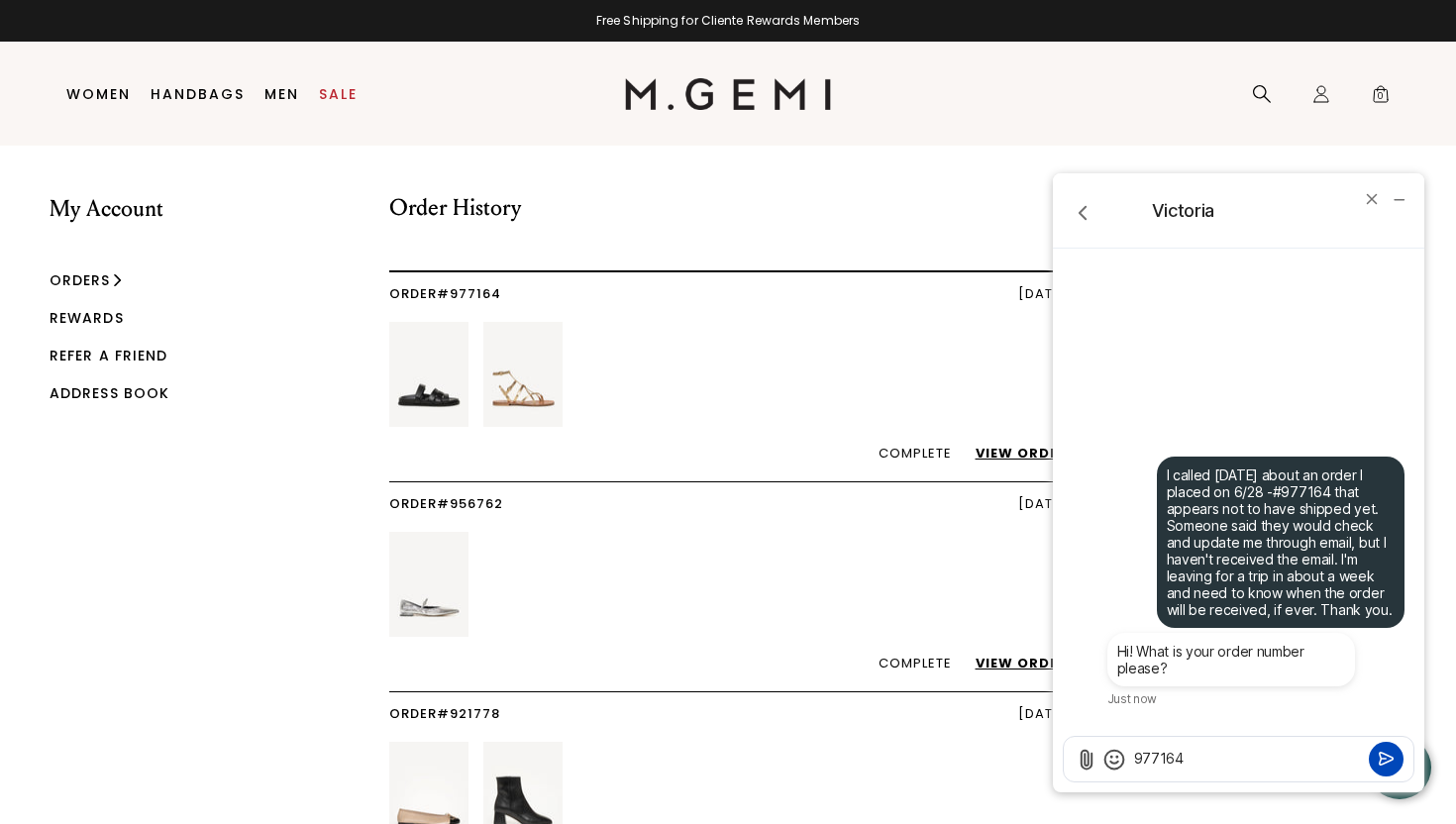 type on "977164" 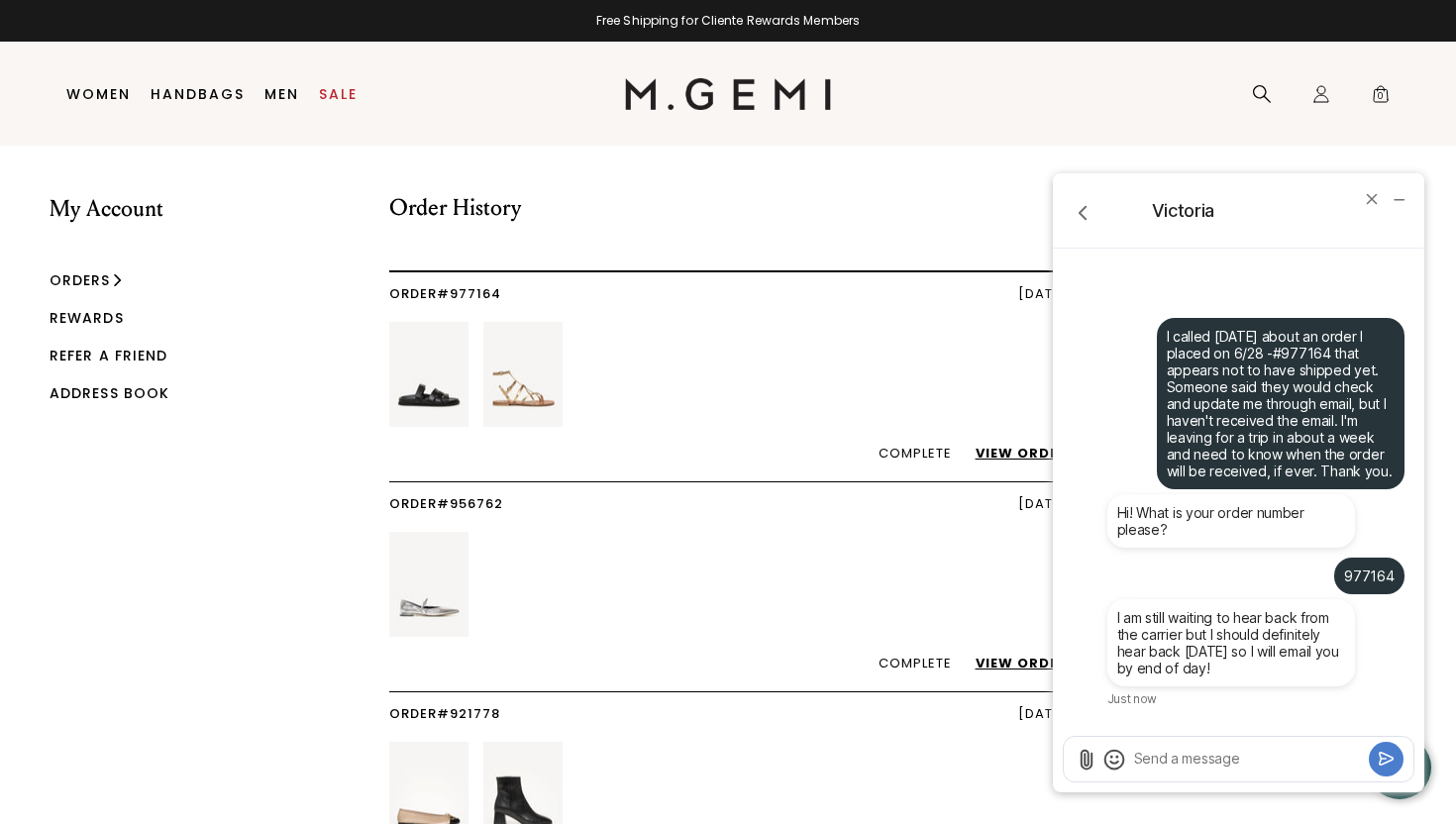type 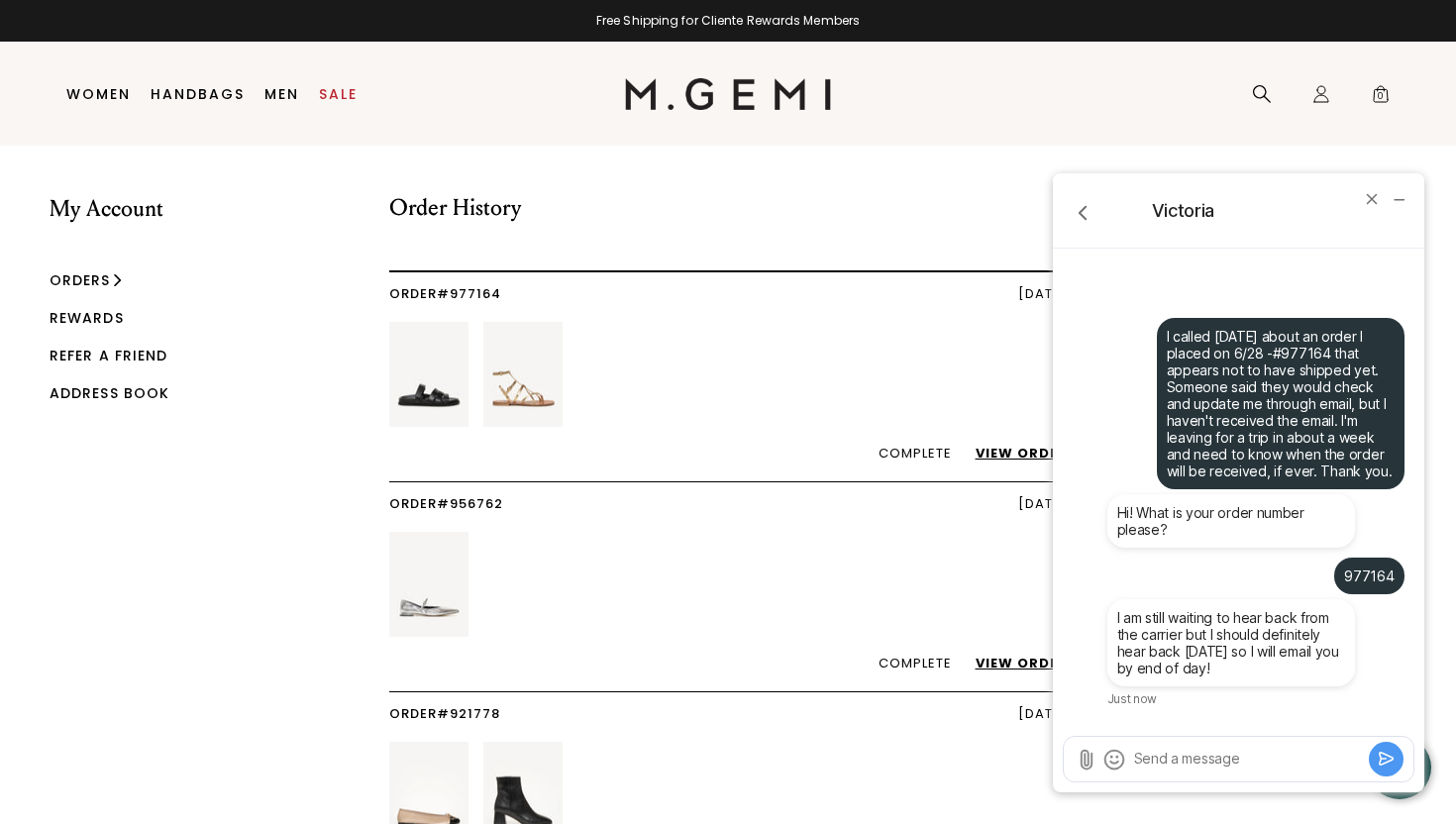 click at bounding box center [1238, 759] 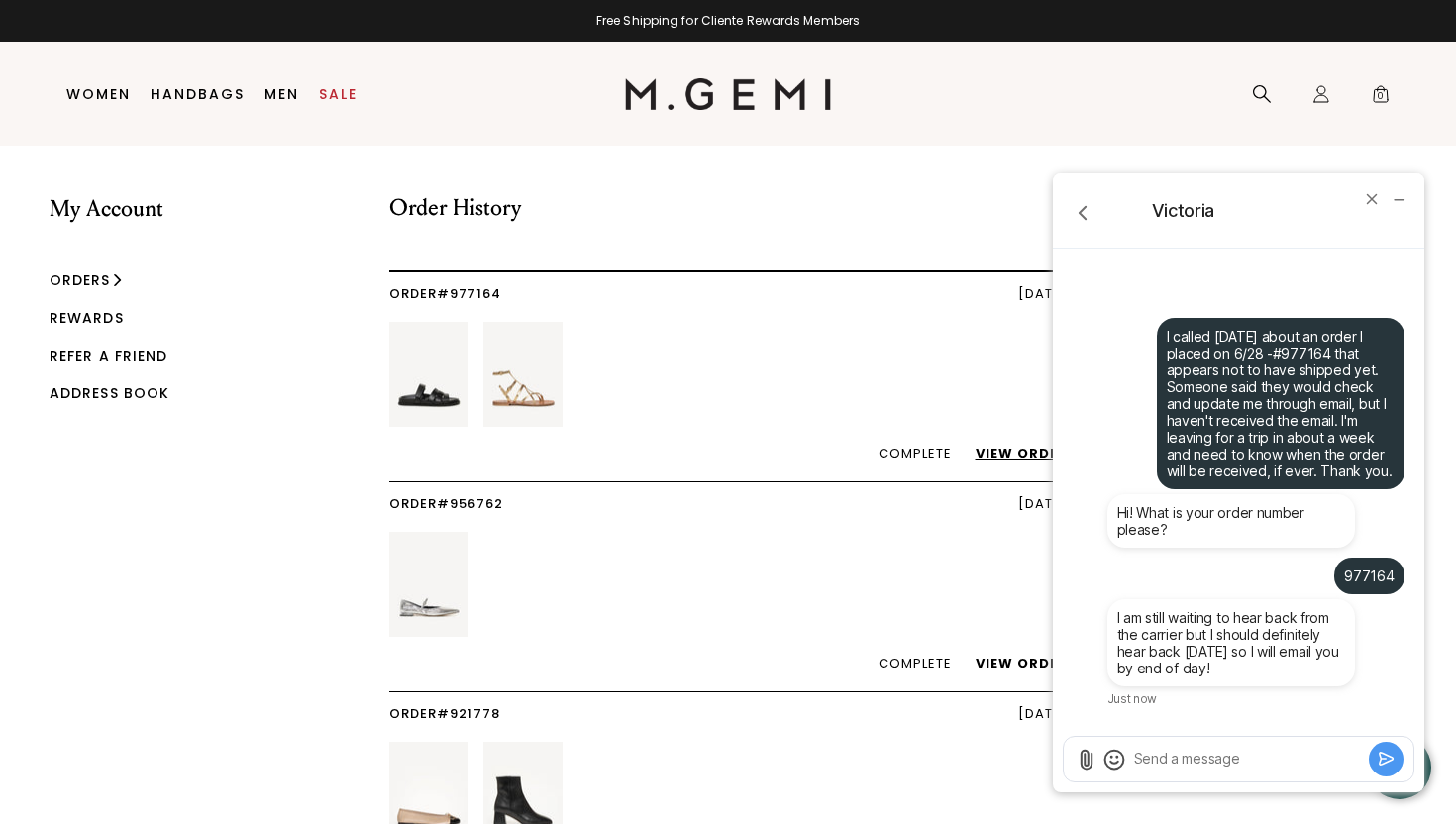 click at bounding box center [1248, 759] 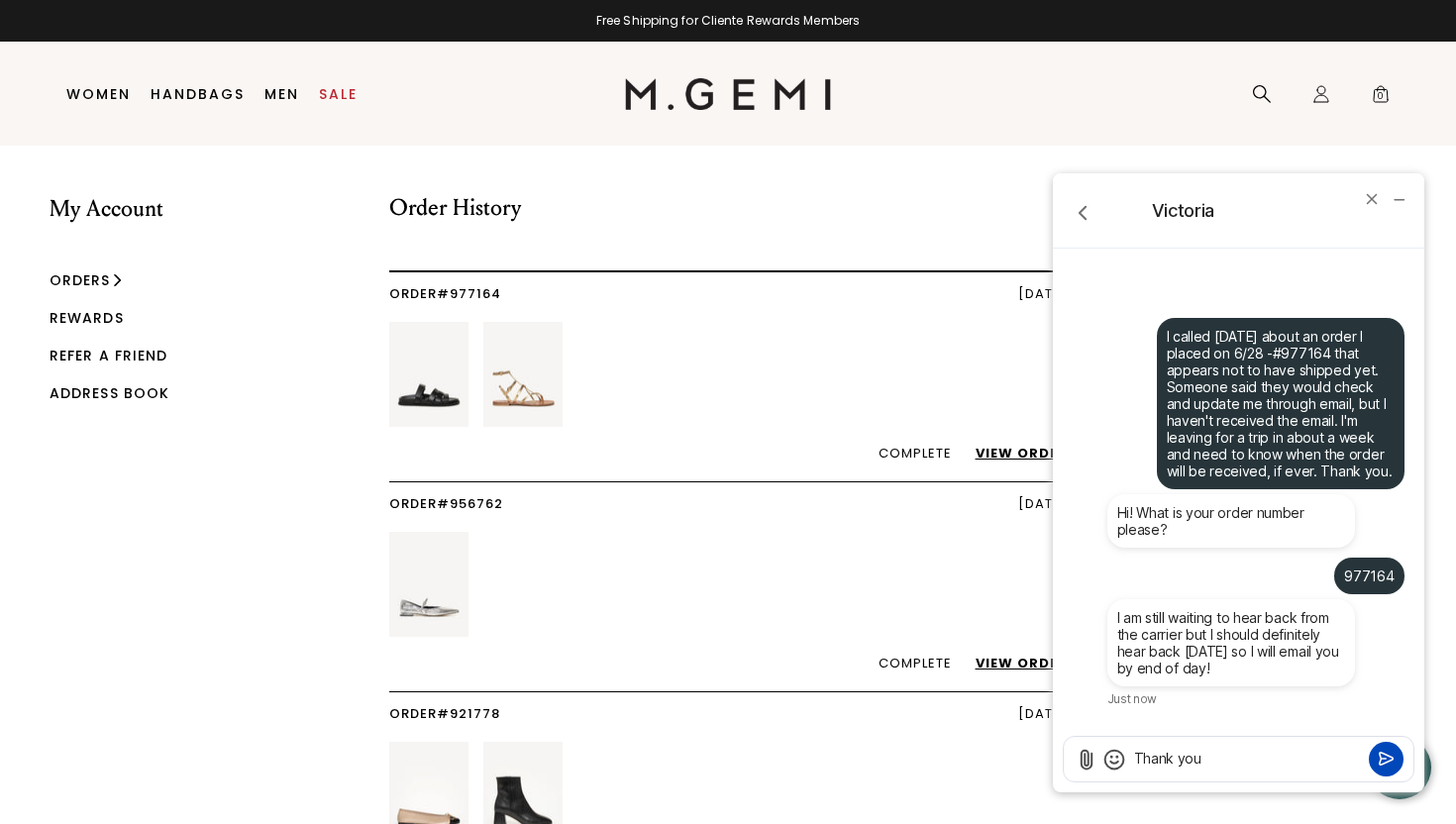 type on "Thank you" 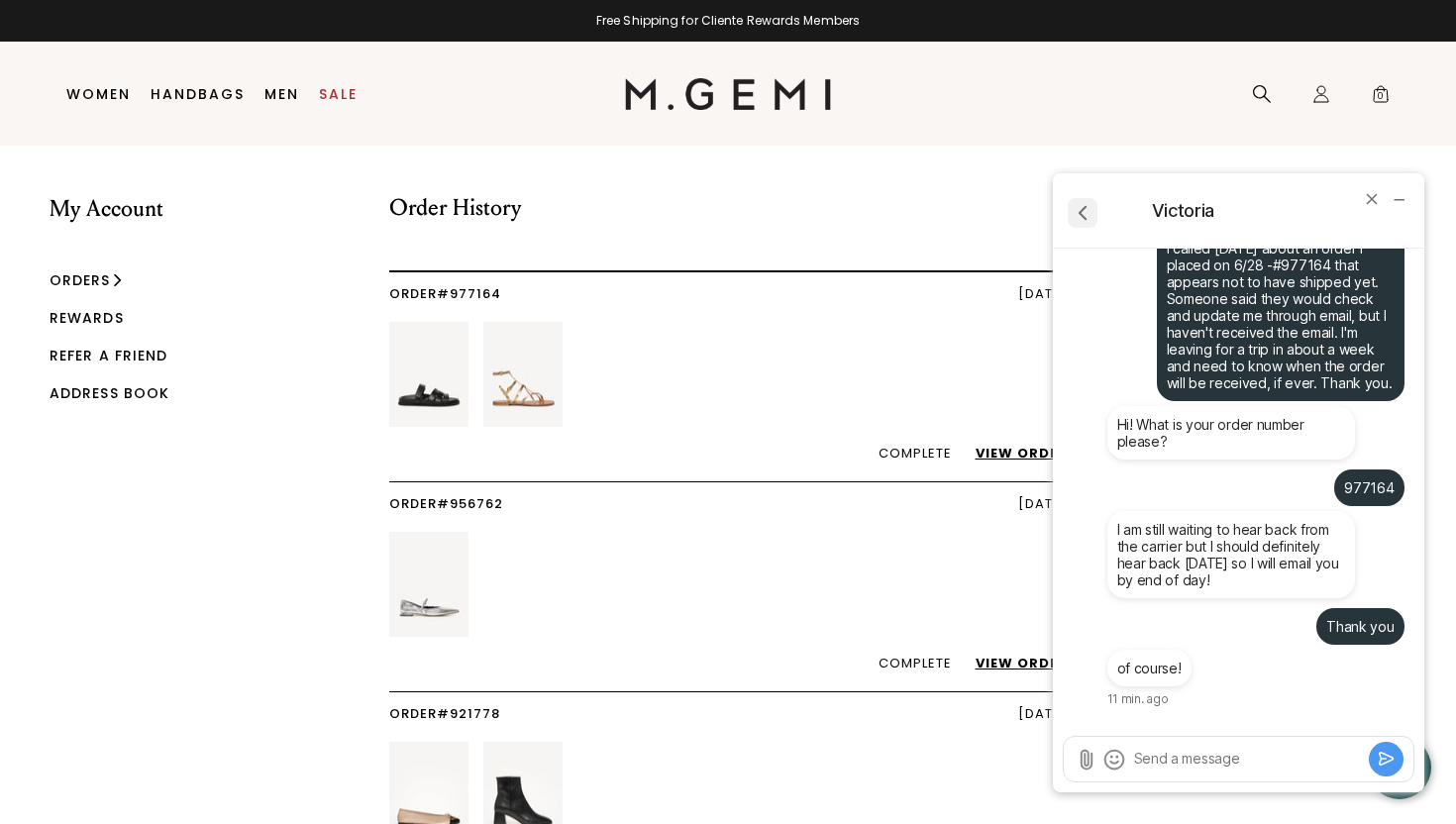 click 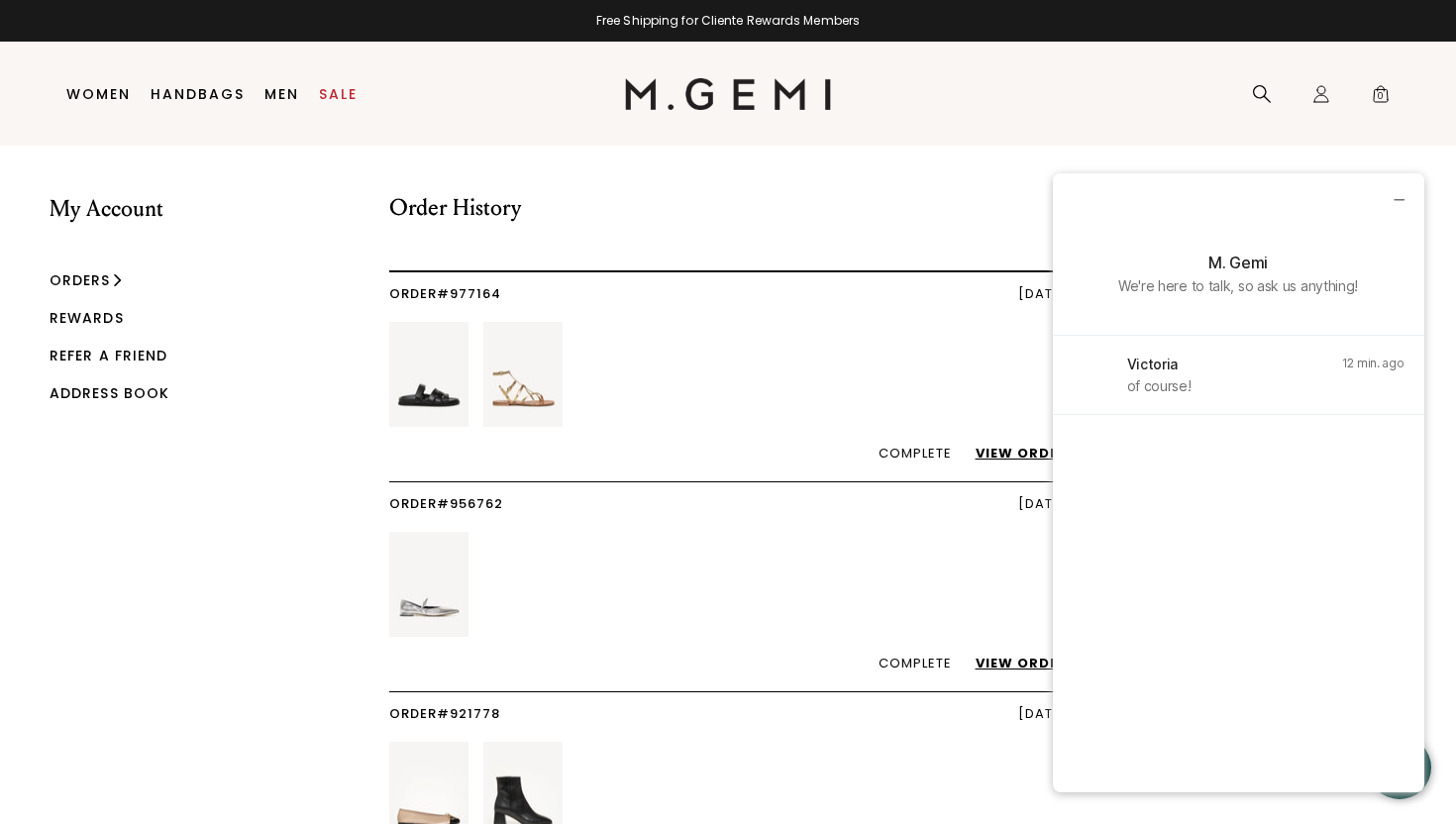 click on "Order History" at bounding box center [728, 234] 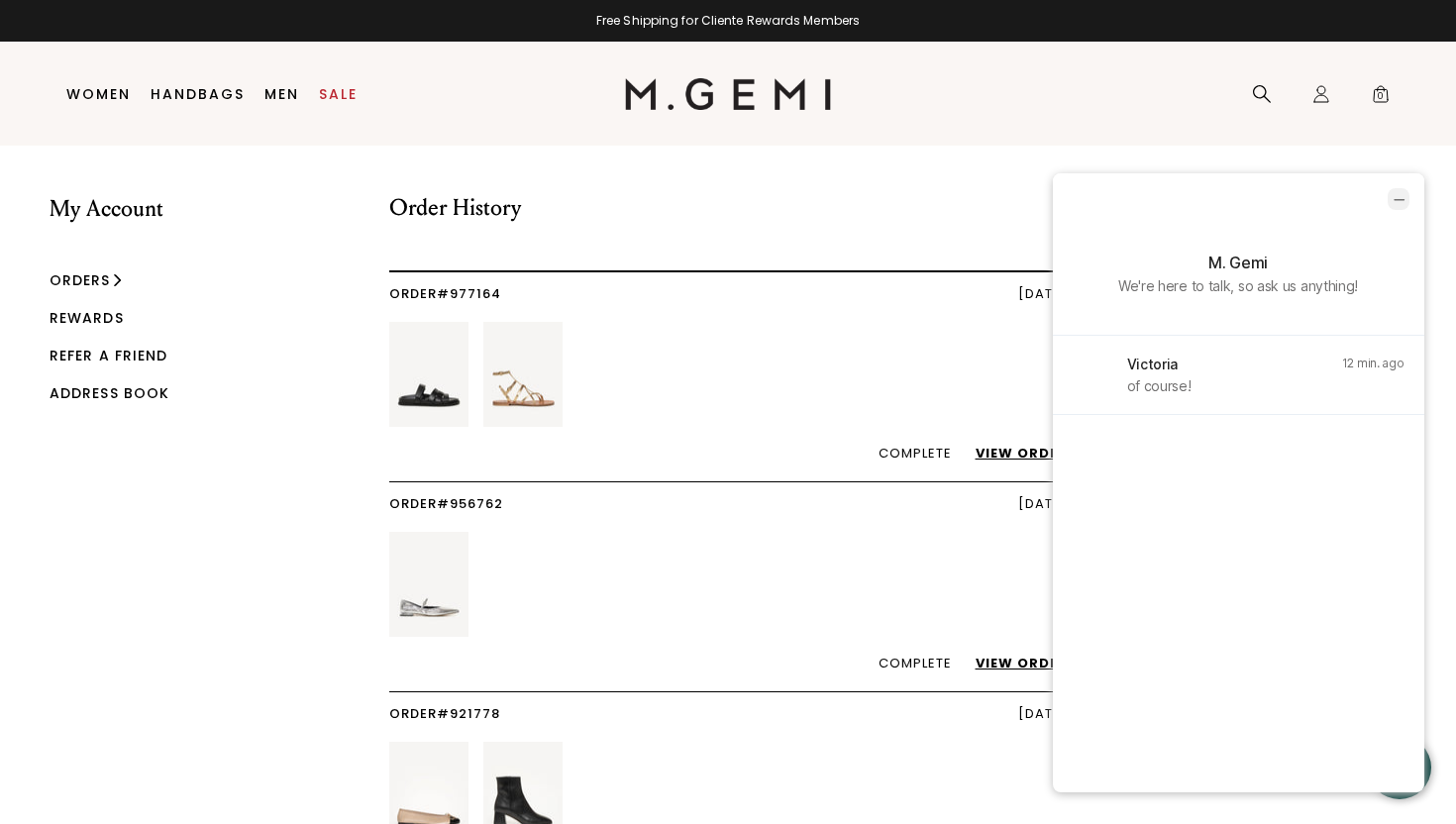 click 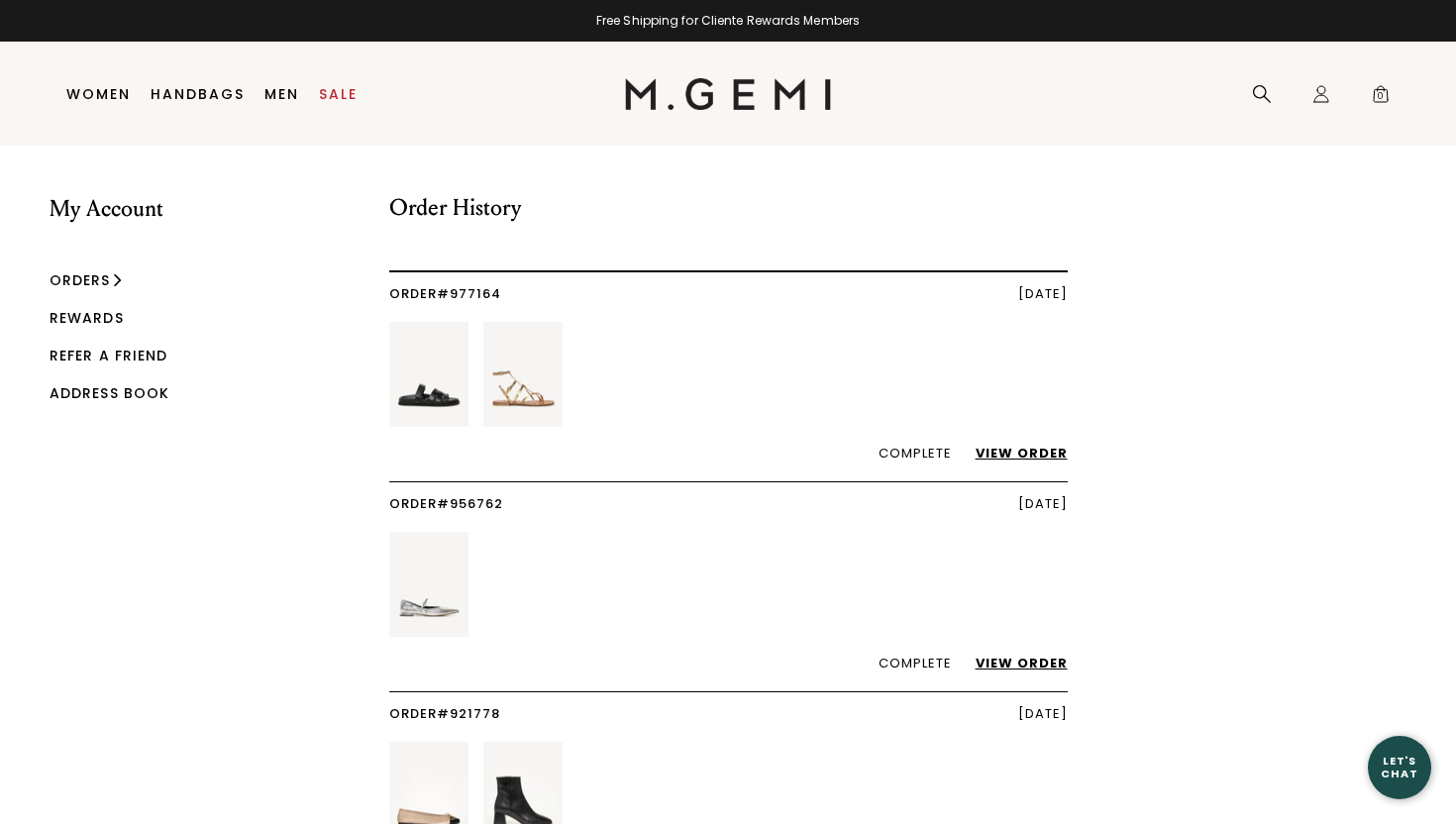 click on "View Order" at bounding box center [1011, 453] 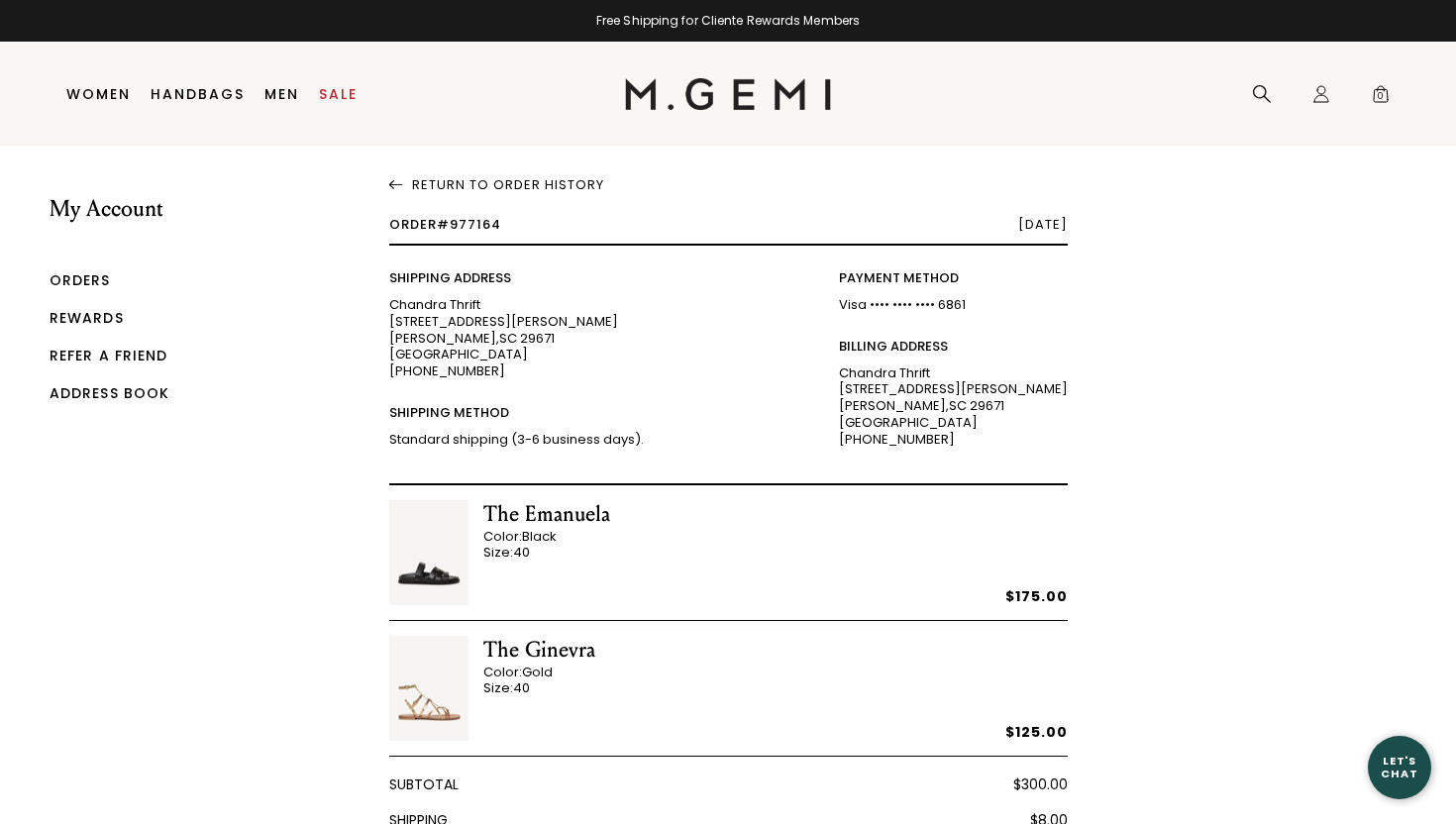 click on "Order  #977164" at bounding box center [445, 224] 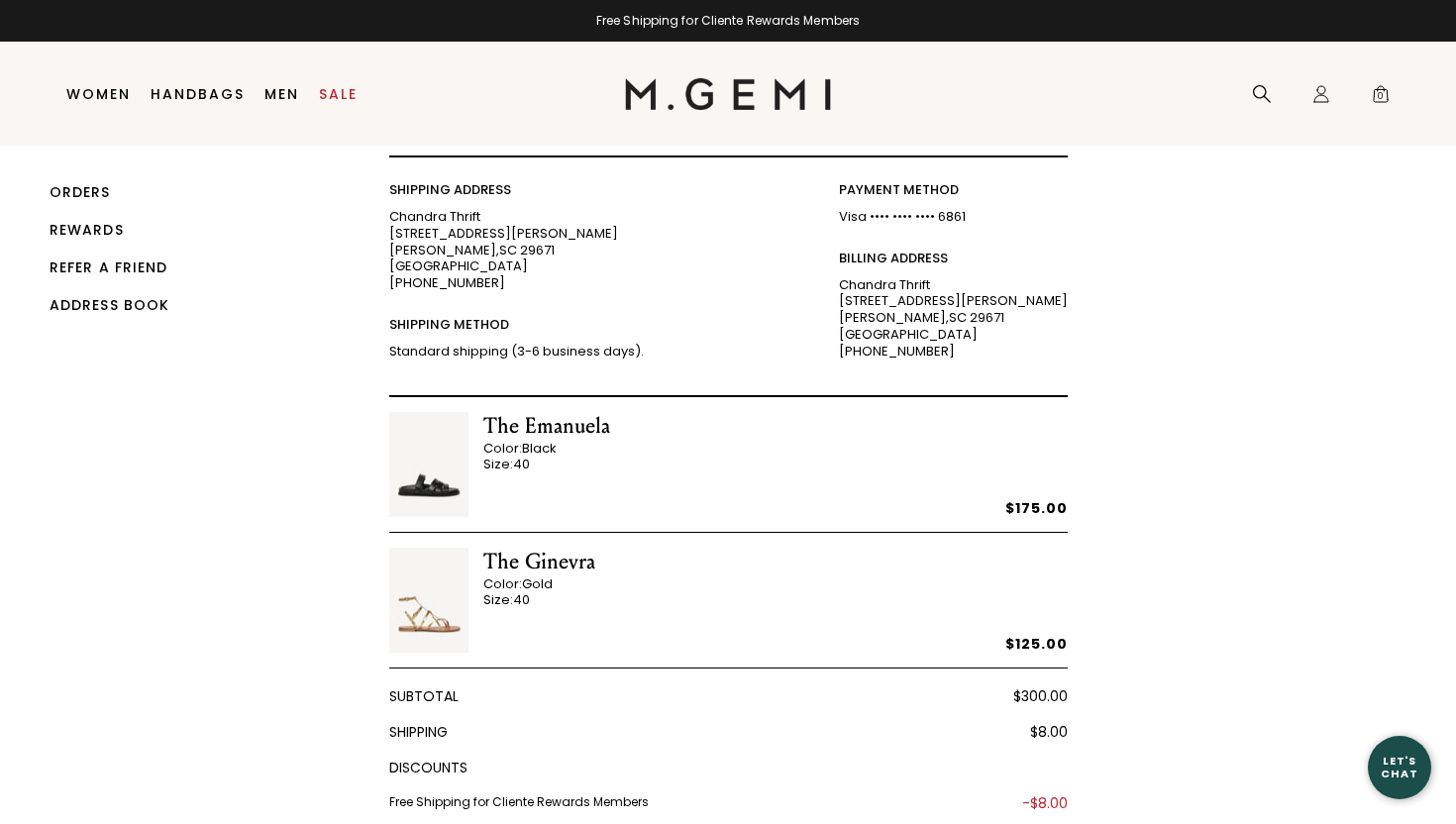 scroll, scrollTop: 0, scrollLeft: 0, axis: both 